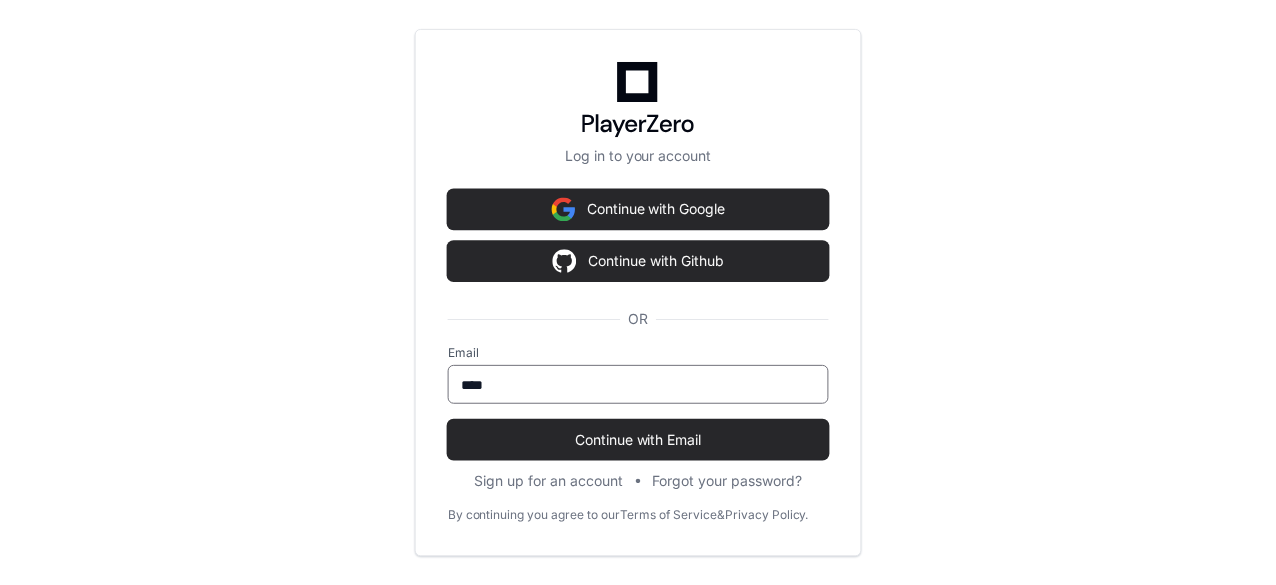 scroll, scrollTop: 0, scrollLeft: 0, axis: both 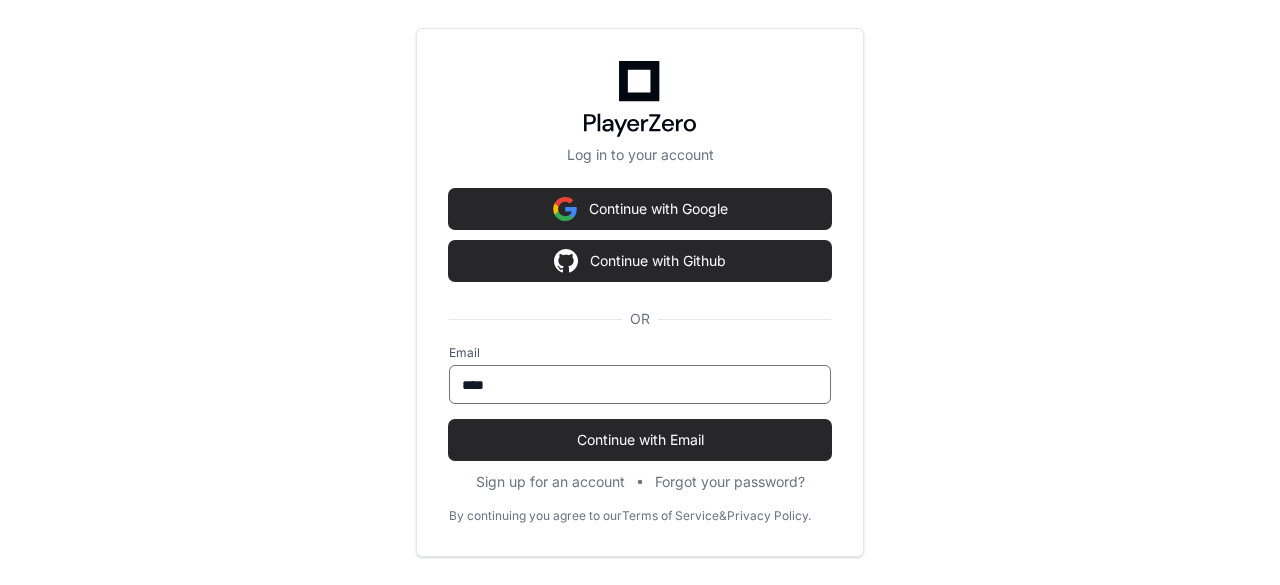 type on "**********" 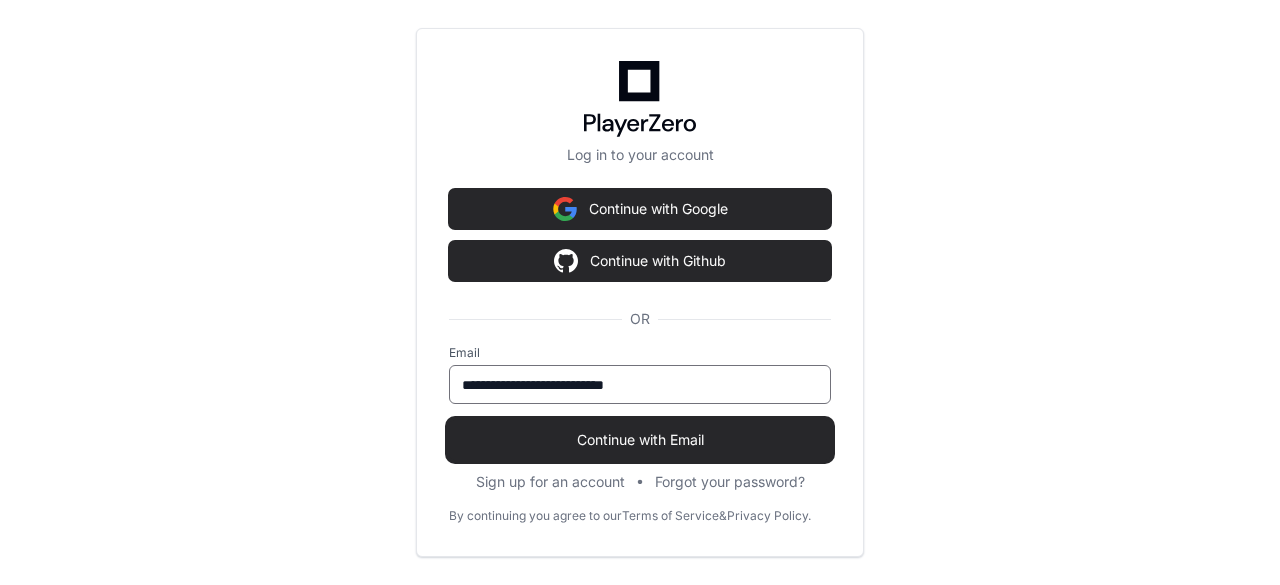 click on "Continue with Email" at bounding box center (640, 440) 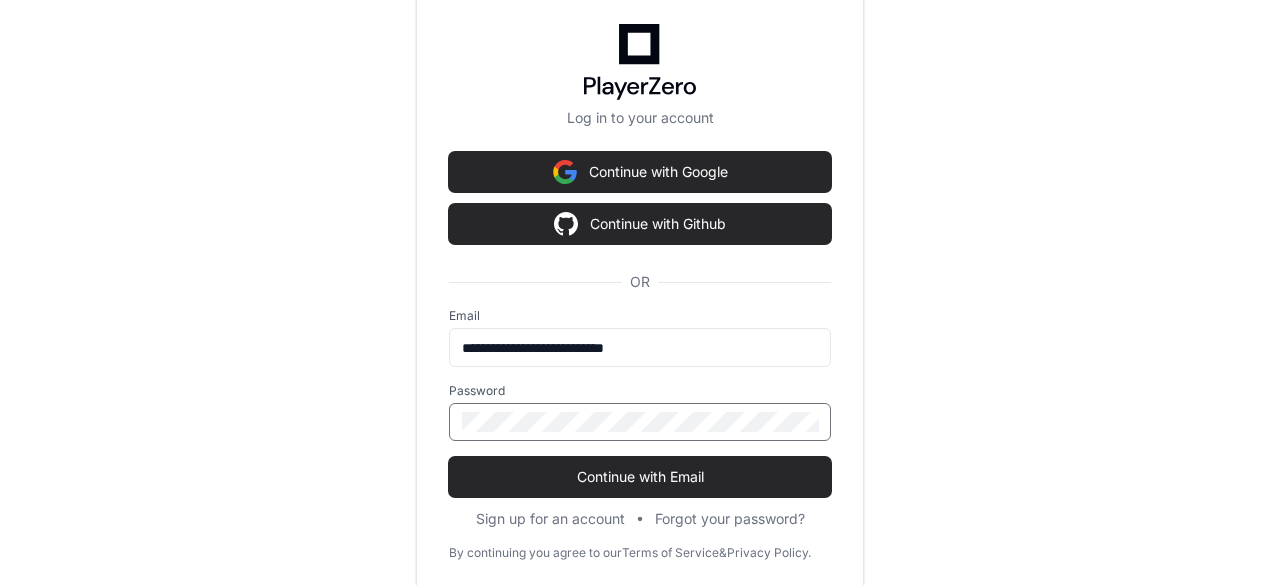 click on "Continue with Email" at bounding box center (640, 477) 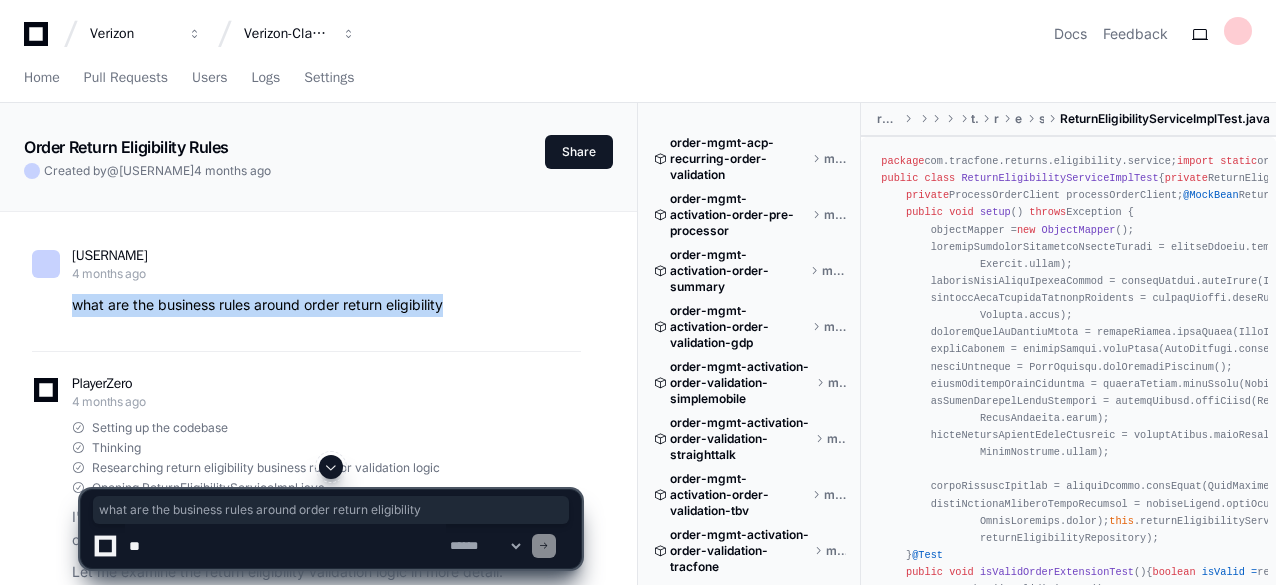 drag, startPoint x: 74, startPoint y: 305, endPoint x: 469, endPoint y: 307, distance: 395.00507 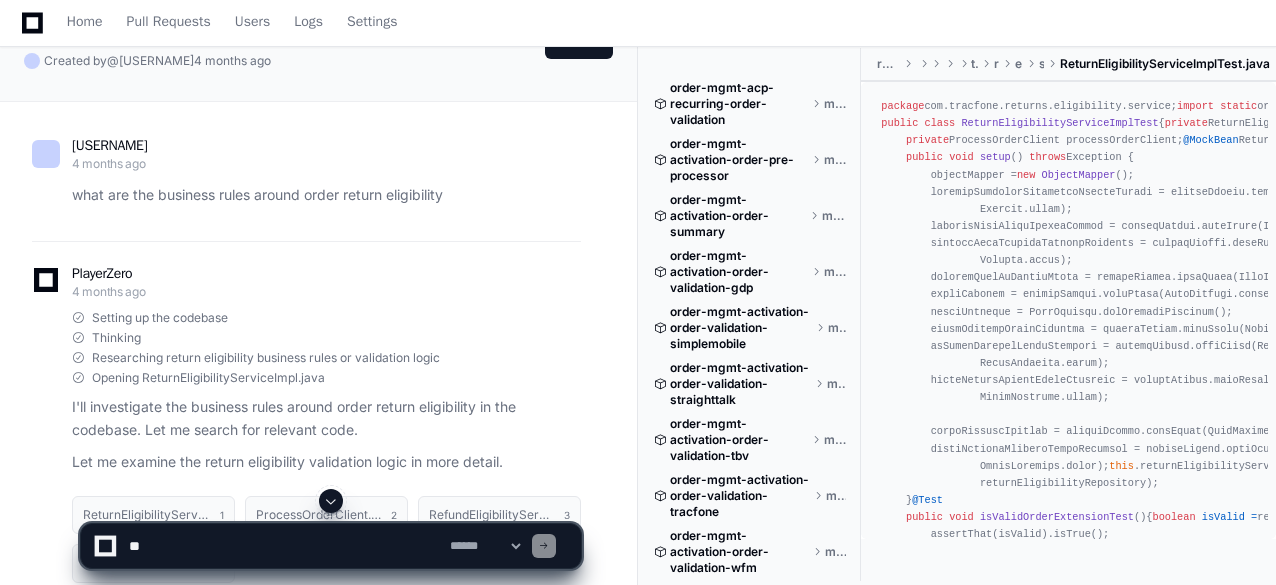 scroll, scrollTop: 200, scrollLeft: 0, axis: vertical 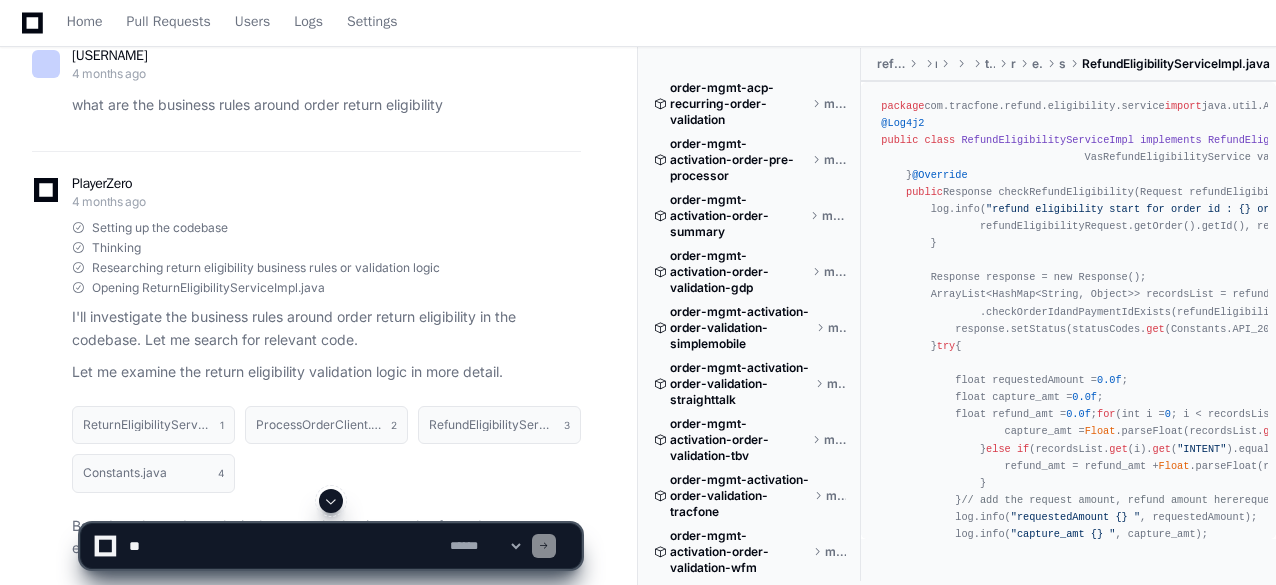 click on "Opening ReturnEligibilityServiceImpl.java I'll investigate the business rules around order return eligibility in the codebase. Let me search for relevant code." 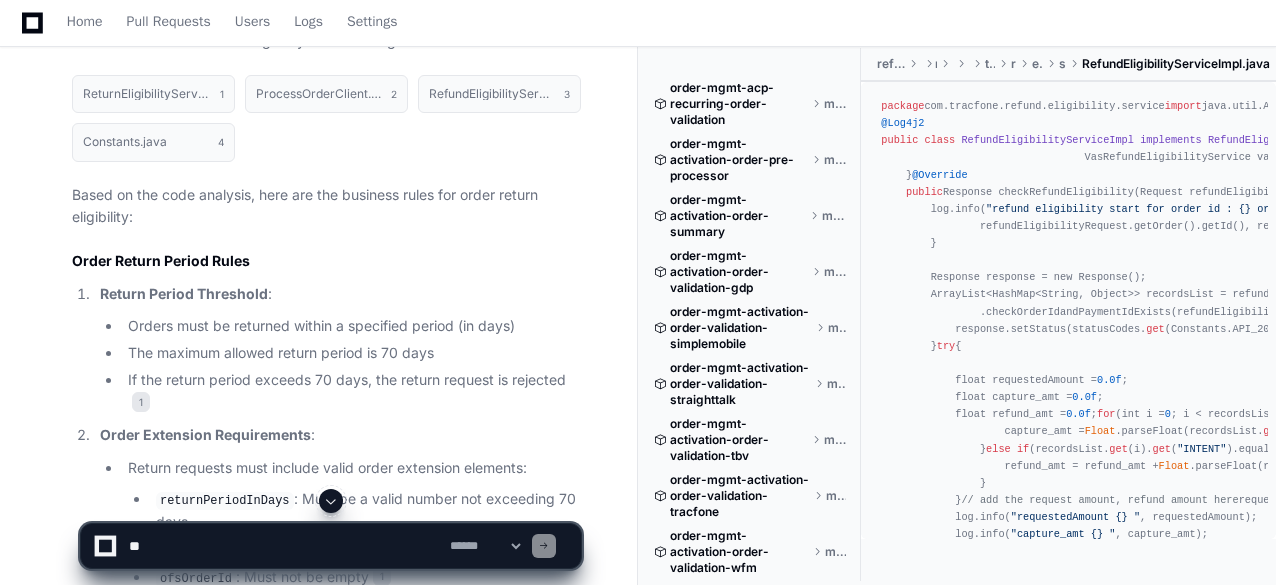 scroll, scrollTop: 600, scrollLeft: 0, axis: vertical 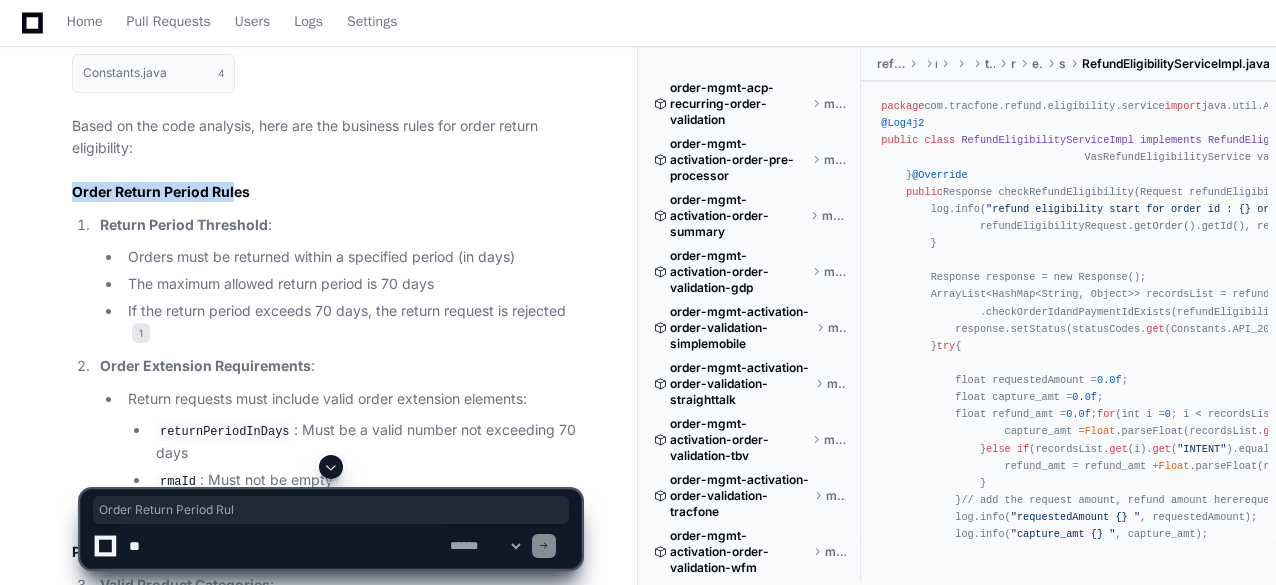 drag, startPoint x: 74, startPoint y: 192, endPoint x: 250, endPoint y: 190, distance: 176.01137 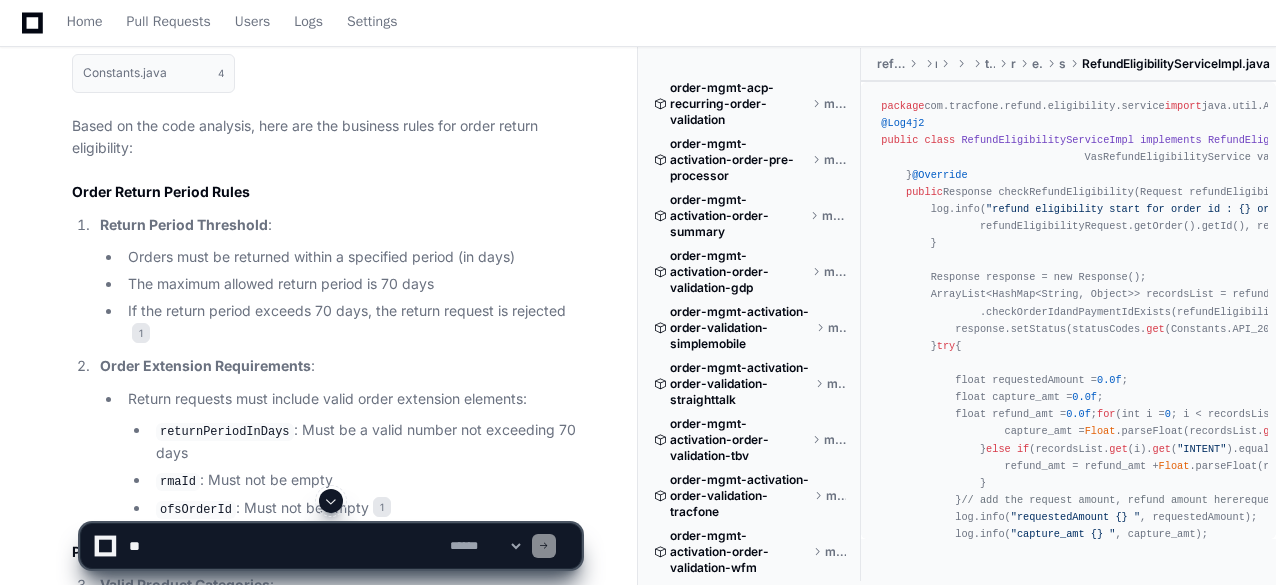 click on "Order Extension Requirements :
Return requests must include valid order extension elements:
returnPeriodInDays : Must be a valid number not exceeding 70 days
rmaId : Must not be empty
ofsOrderId : Must not be empty 1" 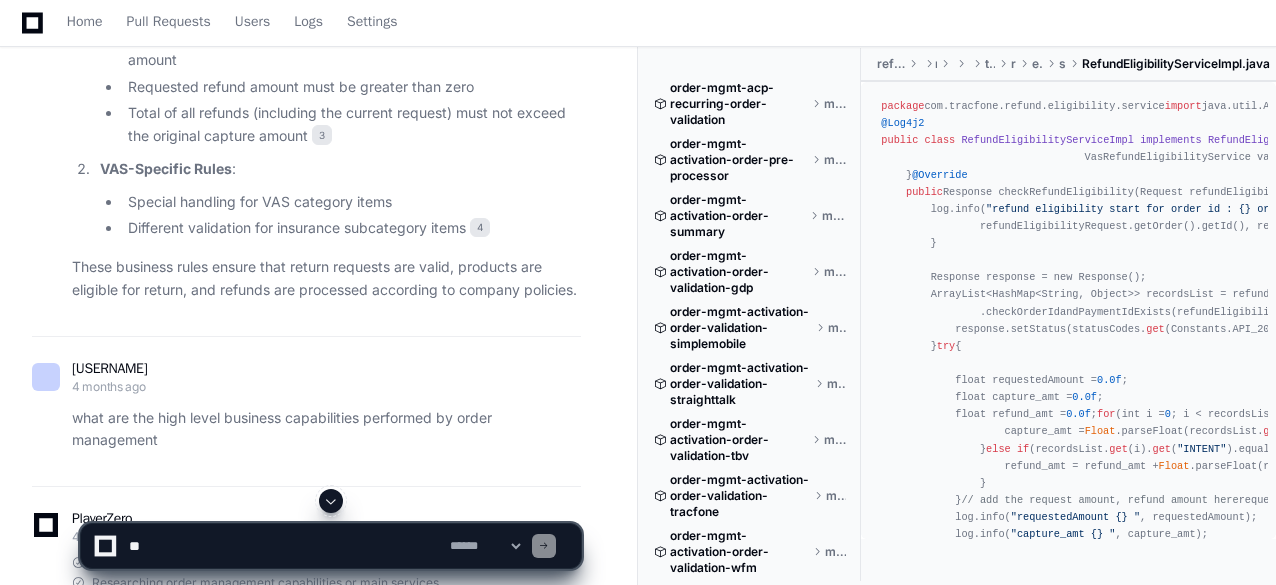 scroll, scrollTop: 2280, scrollLeft: 0, axis: vertical 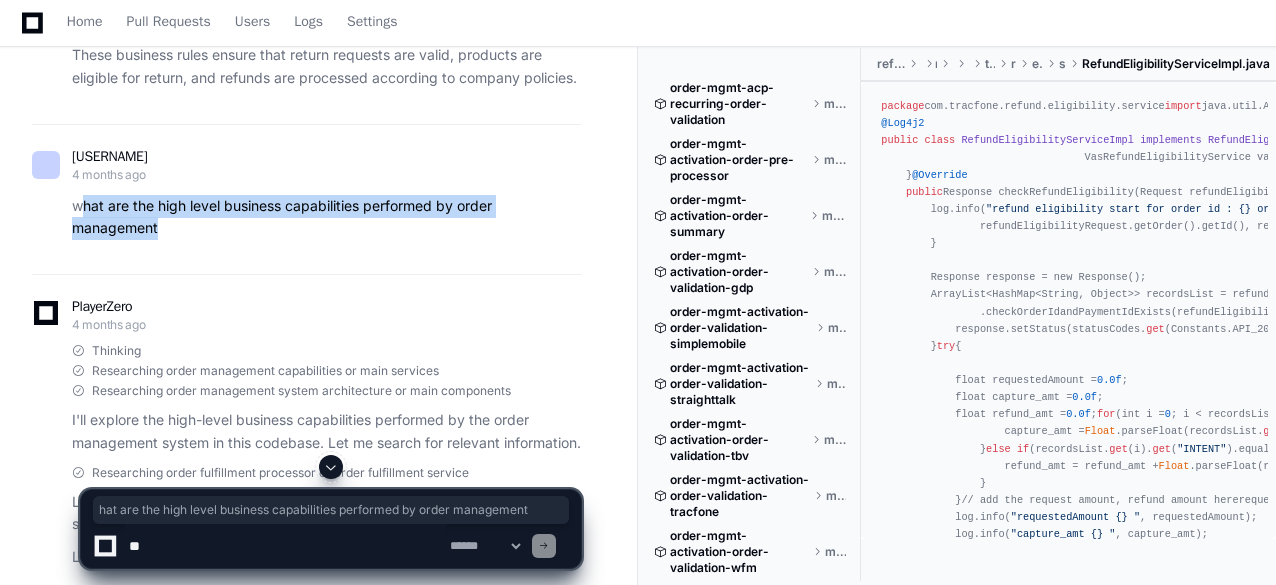 drag, startPoint x: 186, startPoint y: 215, endPoint x: 82, endPoint y: 194, distance: 106.09901 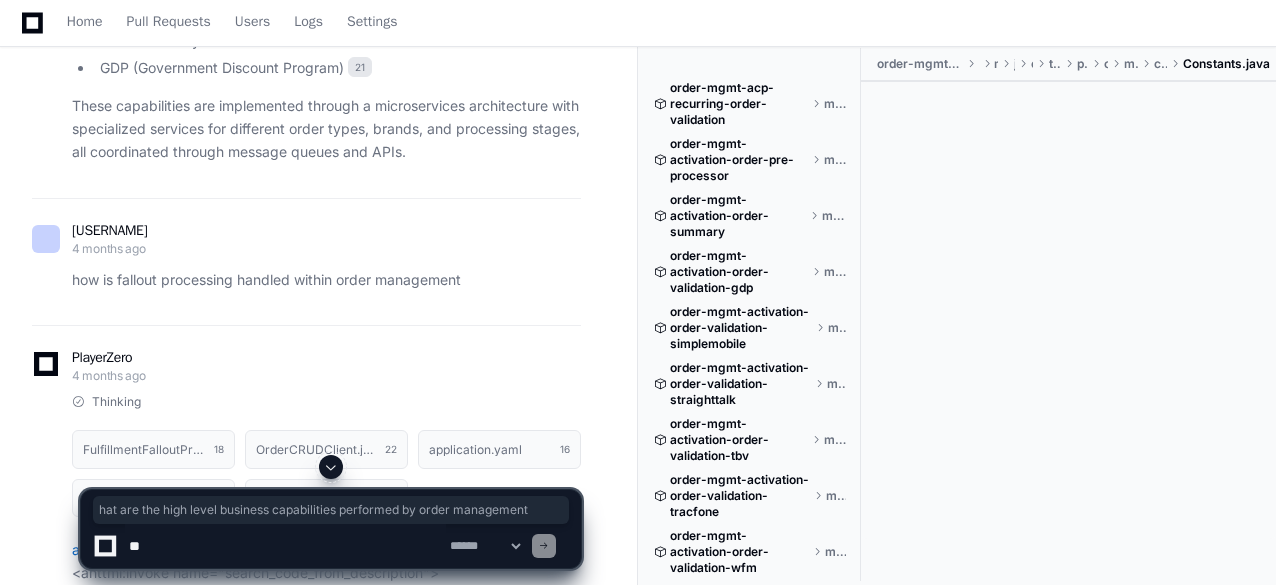 scroll, scrollTop: 4960, scrollLeft: 0, axis: vertical 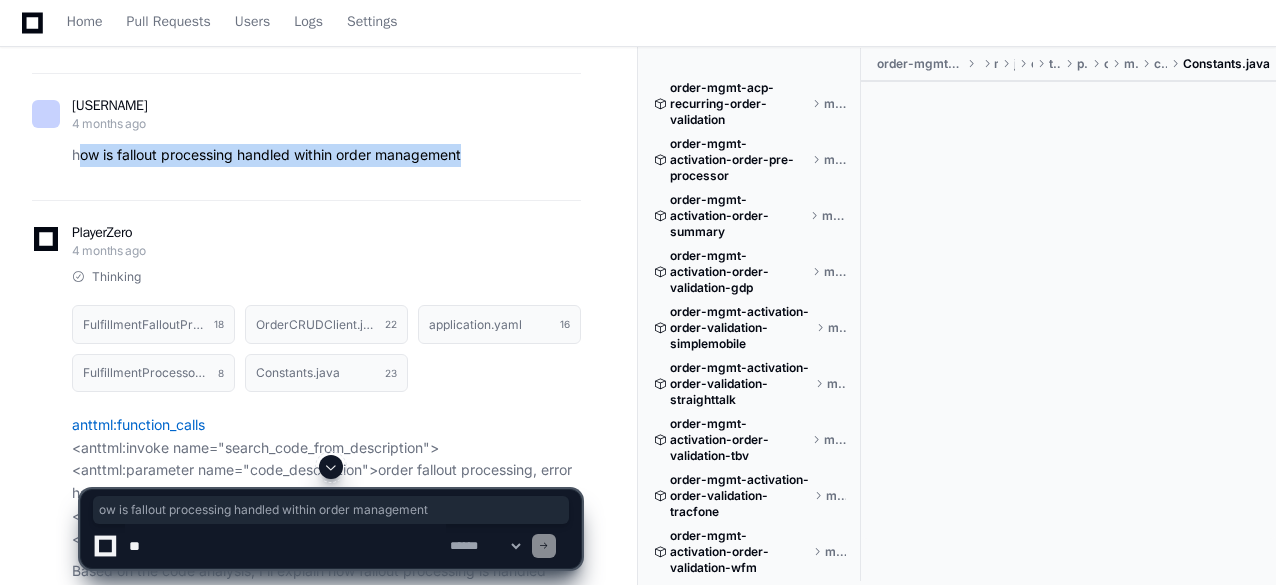 drag, startPoint x: 77, startPoint y: 168, endPoint x: 474, endPoint y: 162, distance: 397.04535 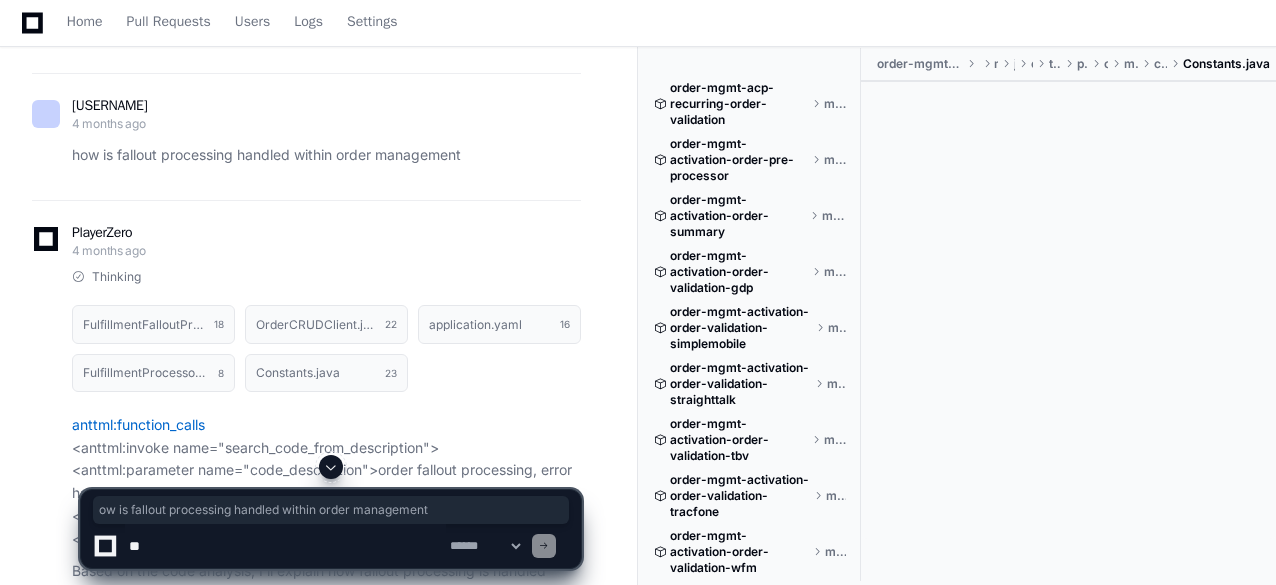 click on "[PERSON] [MONTH] [NUMBER] [TIME] how is fallout processing handled within order management" 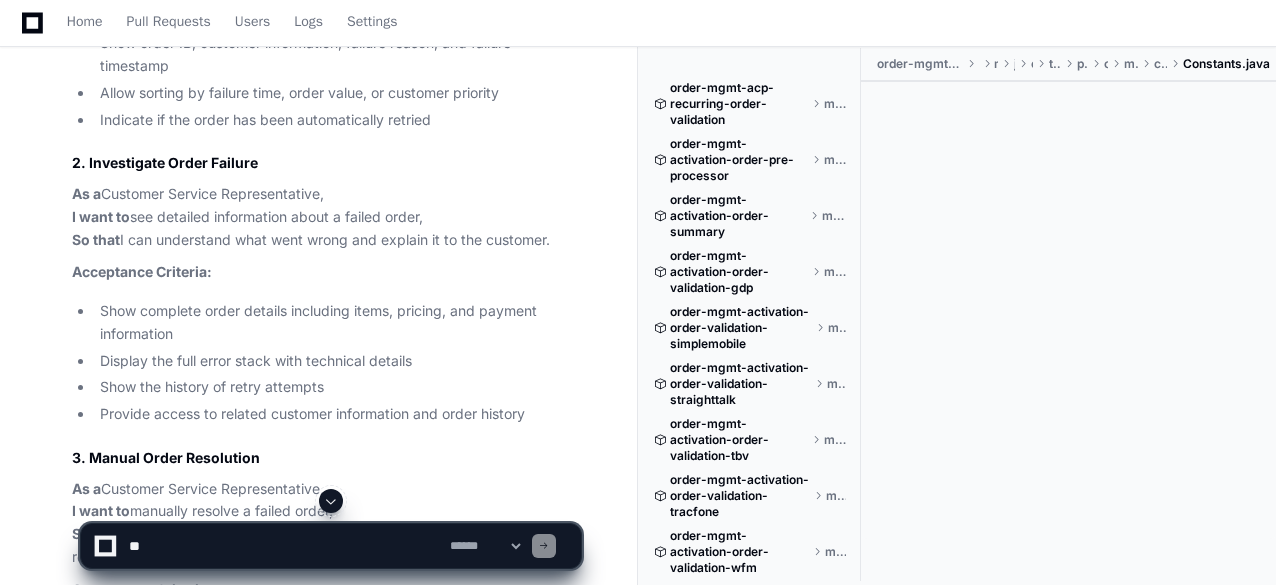 scroll, scrollTop: 9280, scrollLeft: 0, axis: vertical 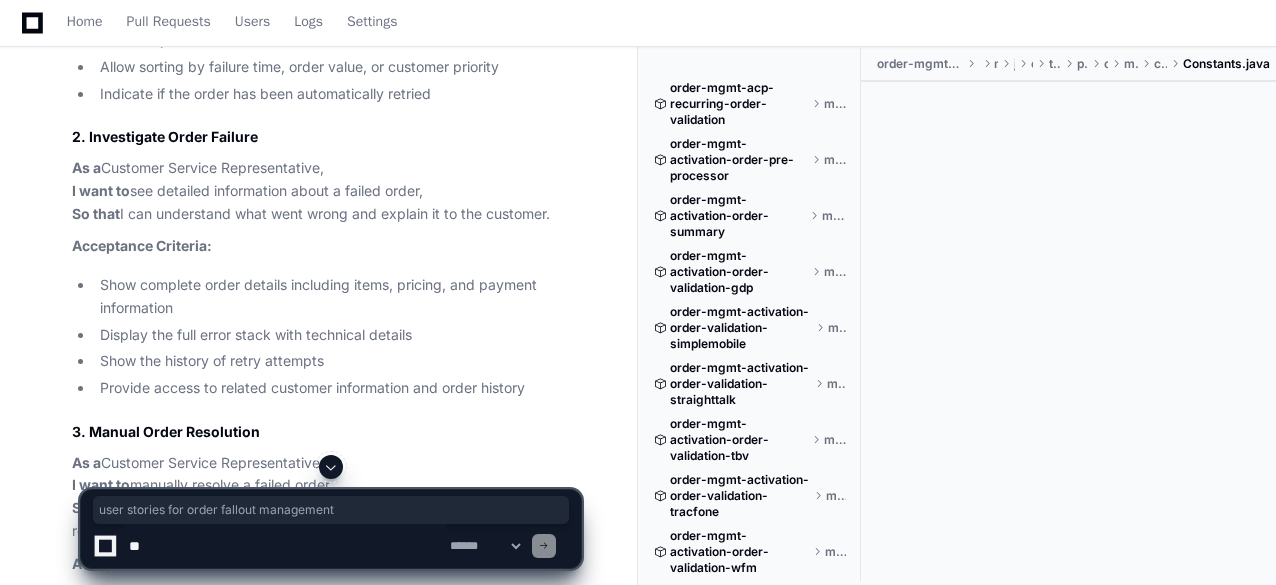 drag, startPoint x: 177, startPoint y: 91, endPoint x: 471, endPoint y: 105, distance: 294.33313 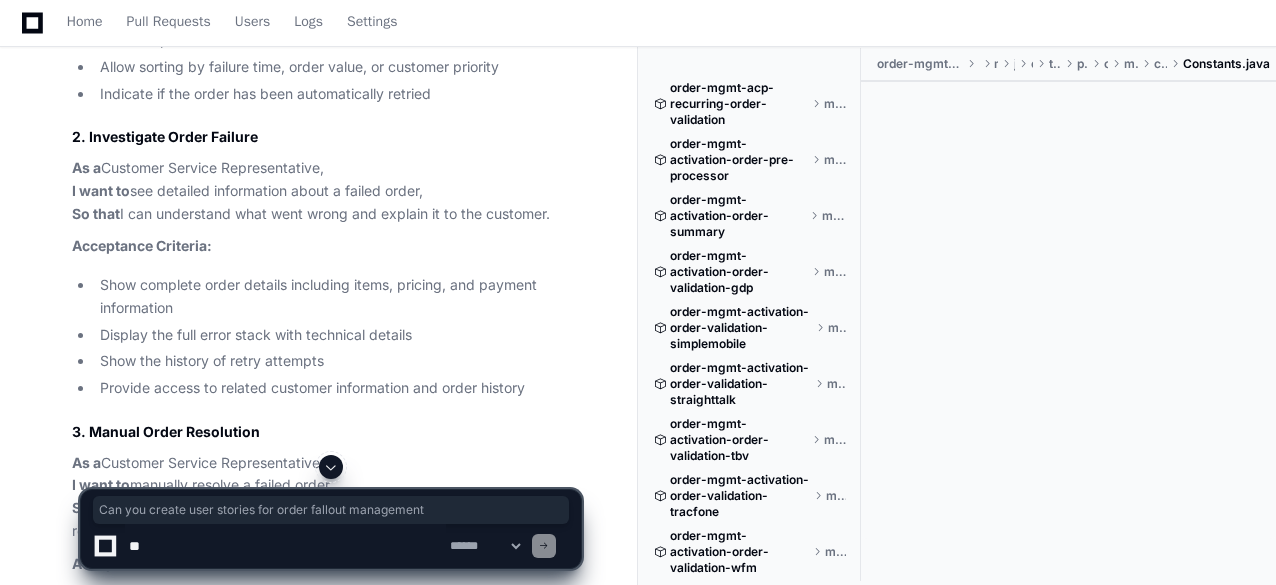 drag, startPoint x: 75, startPoint y: 102, endPoint x: 468, endPoint y: 93, distance: 393.10303 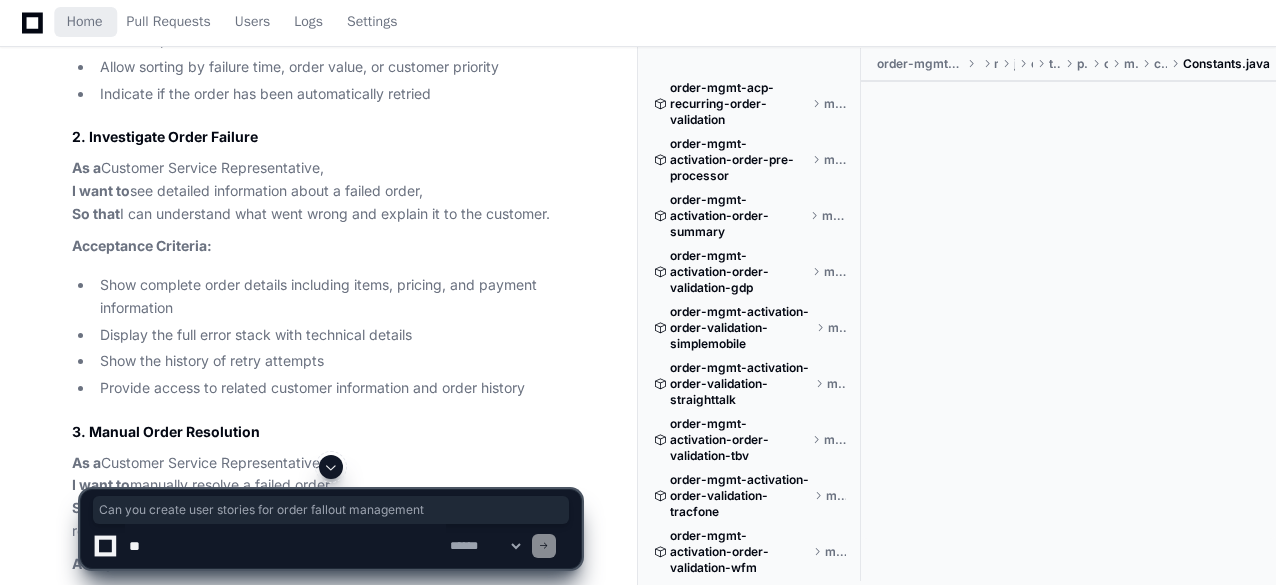 click 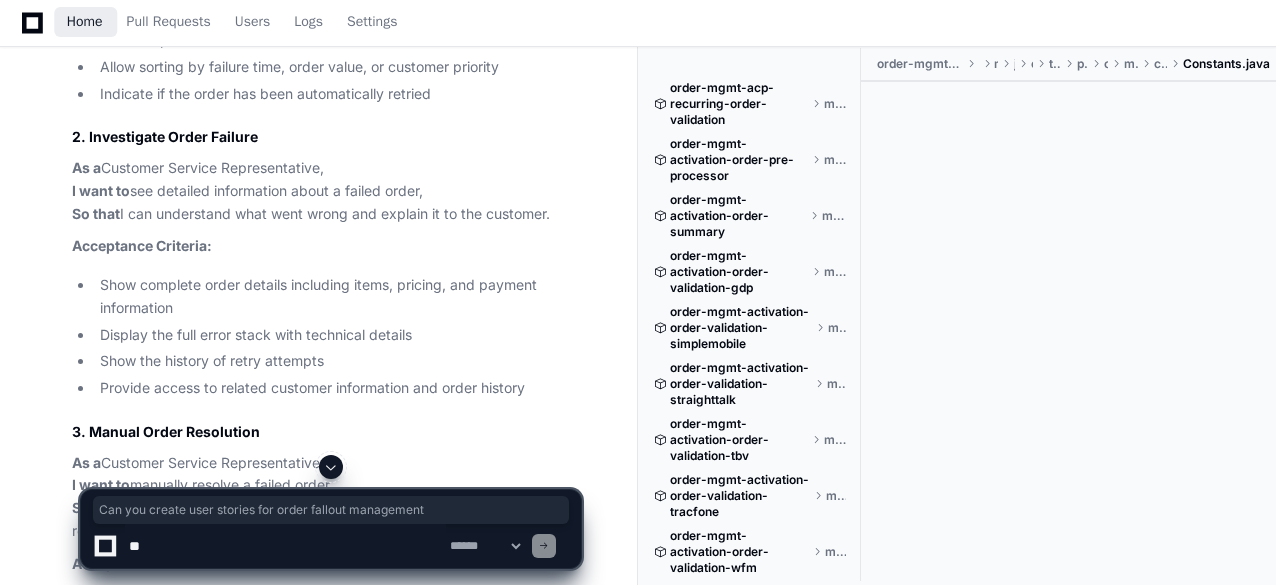 click on "Home" at bounding box center [85, 22] 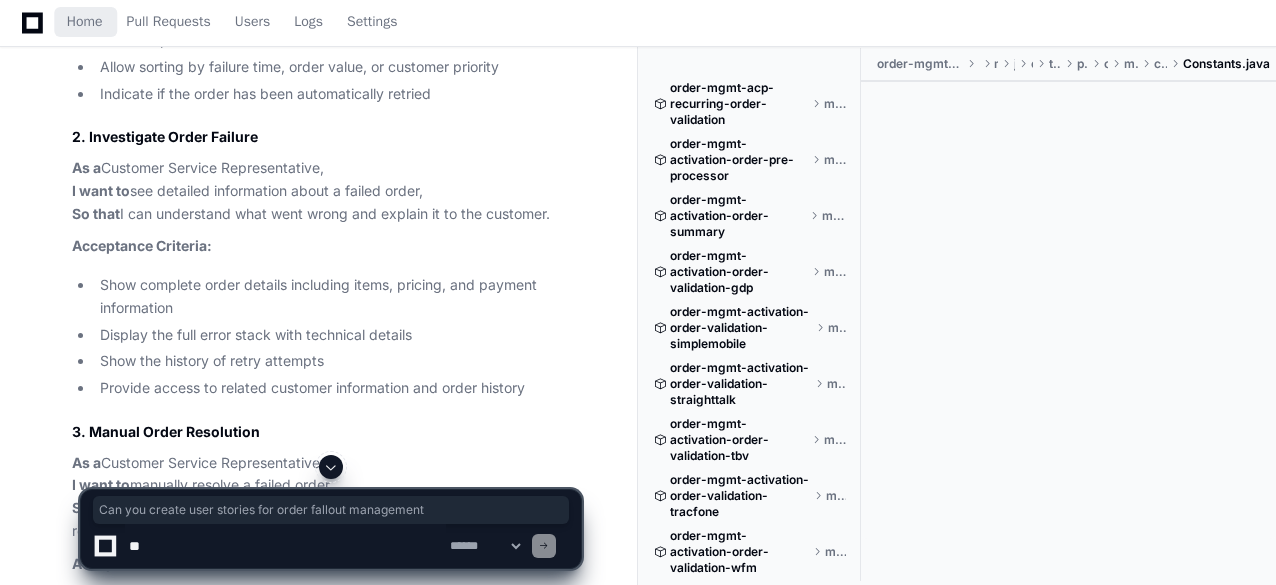 scroll, scrollTop: 0, scrollLeft: 0, axis: both 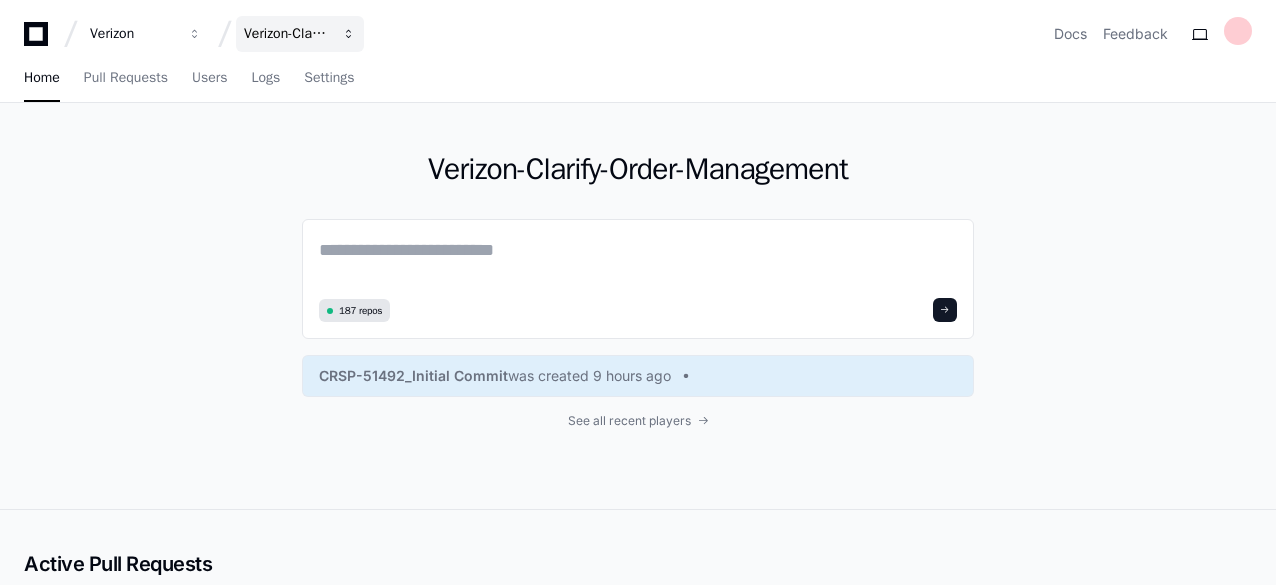 click at bounding box center [195, 34] 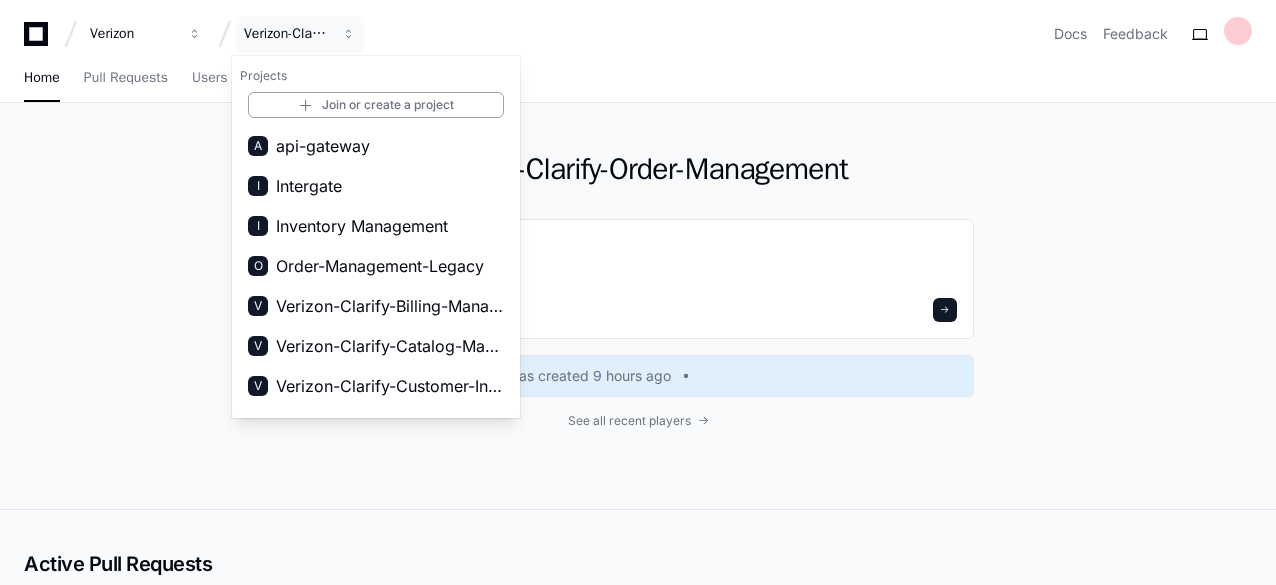 click on "Verizon-Clarify-Order-Management [NUMBER] repos CRSP-[NUMBER]_Initial Commit  was created [TIME] See all recent players" 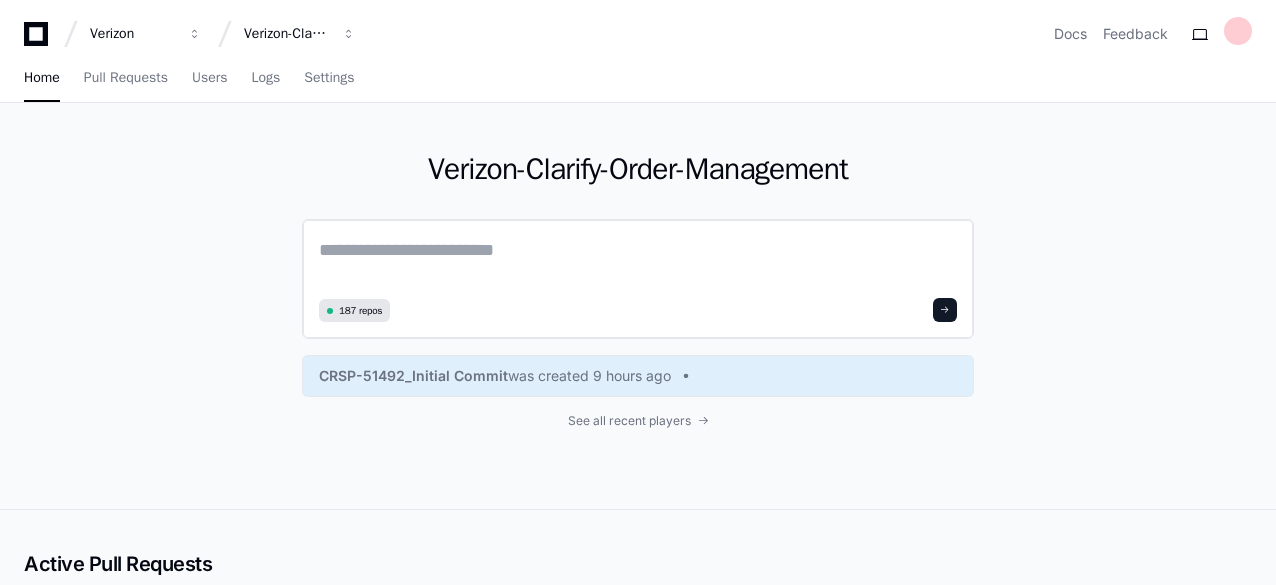 click 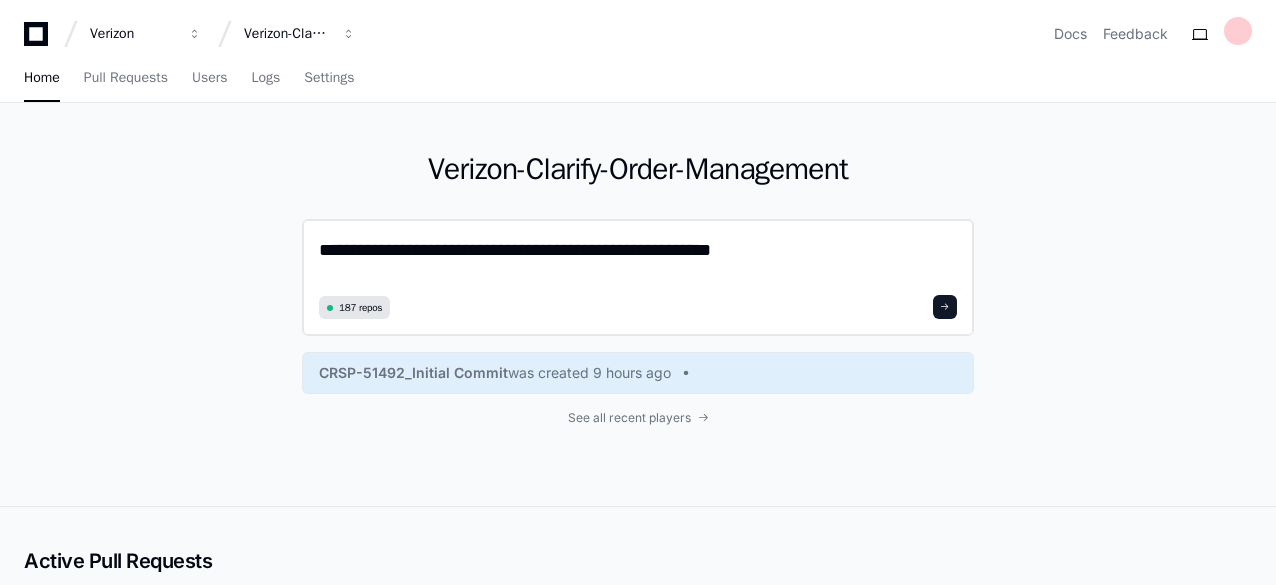 type on "**********" 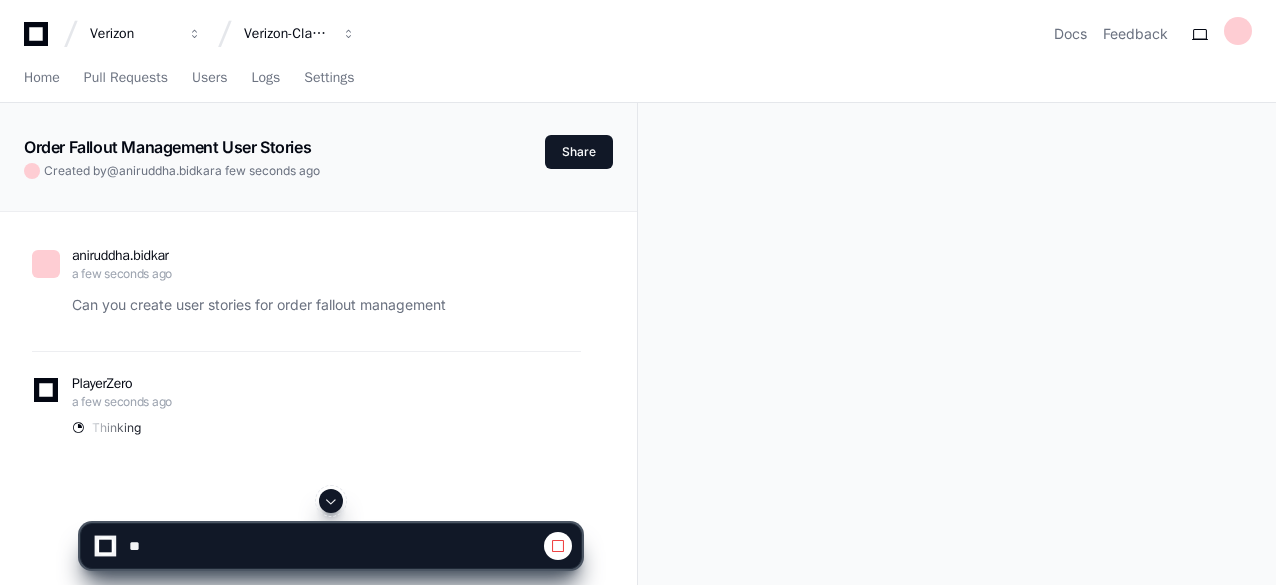 click on "aniruddha.bidkar a few seconds ago Can you create user stories for order fallout management
PlayerZero a few seconds ago Thinking" 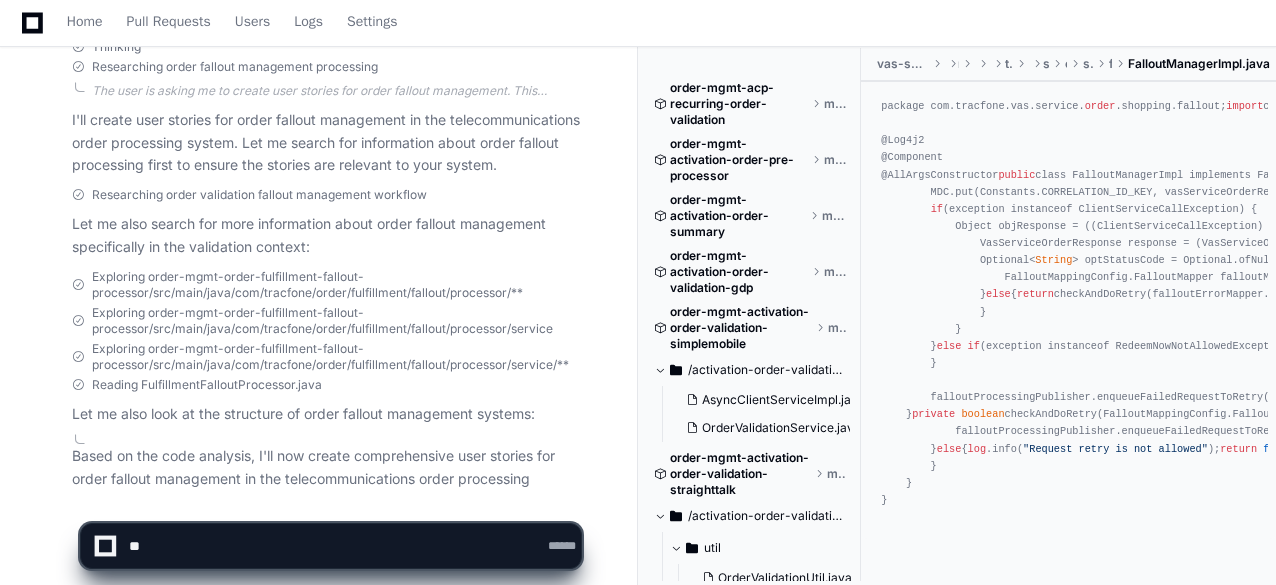 scroll, scrollTop: 432, scrollLeft: 0, axis: vertical 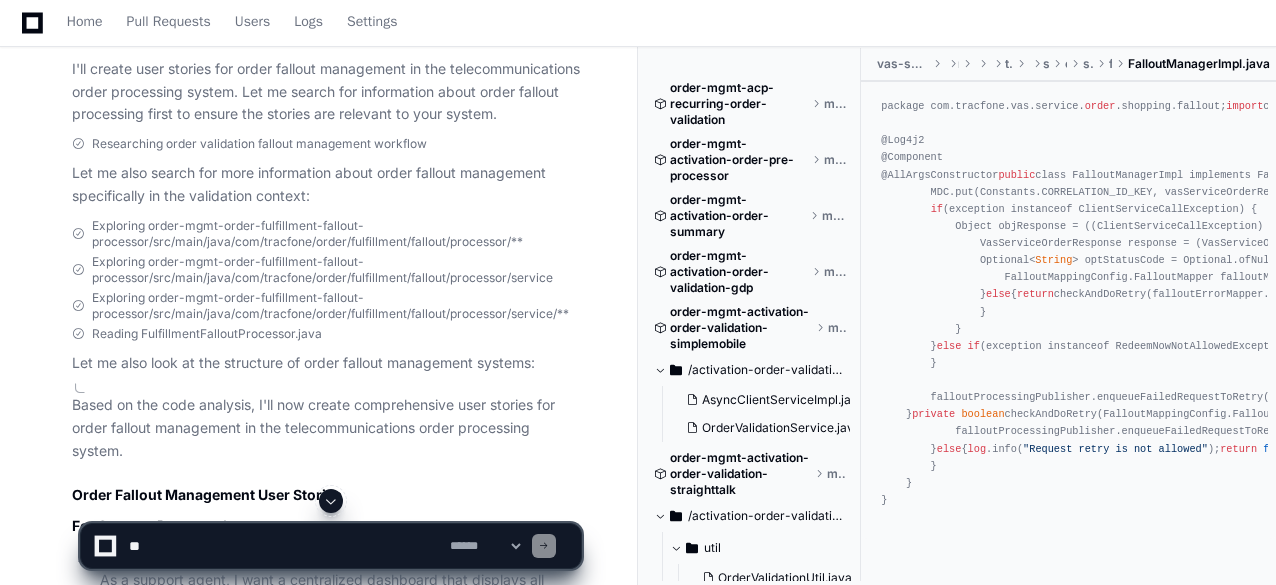 click on "aniruddha.bidkar 3 minutes ago Can you create user stories for order fallout management
PlayerZero 2 minutes ago Thinking Researching order fallout management processing  The user is asking me to create user stories for order fallout management. This appears to be related to telecommunications order management system, specifically focusing on fallout management, which usually refers to the handling of orders that have encountered errors, exceptions, or issues during processing and need special attention.
Let's search the codebase to find information about order fallout management to get a better understanding of the specific context, features, and requirements. This will help me create relevant and useful user stories.
I'll start with a semantic search to find relevant information about order fallout in the code repositories.
Researching order validation fallout management workflow
Reading FulfillmentFalloutProcessor.java
For Support Personnel" 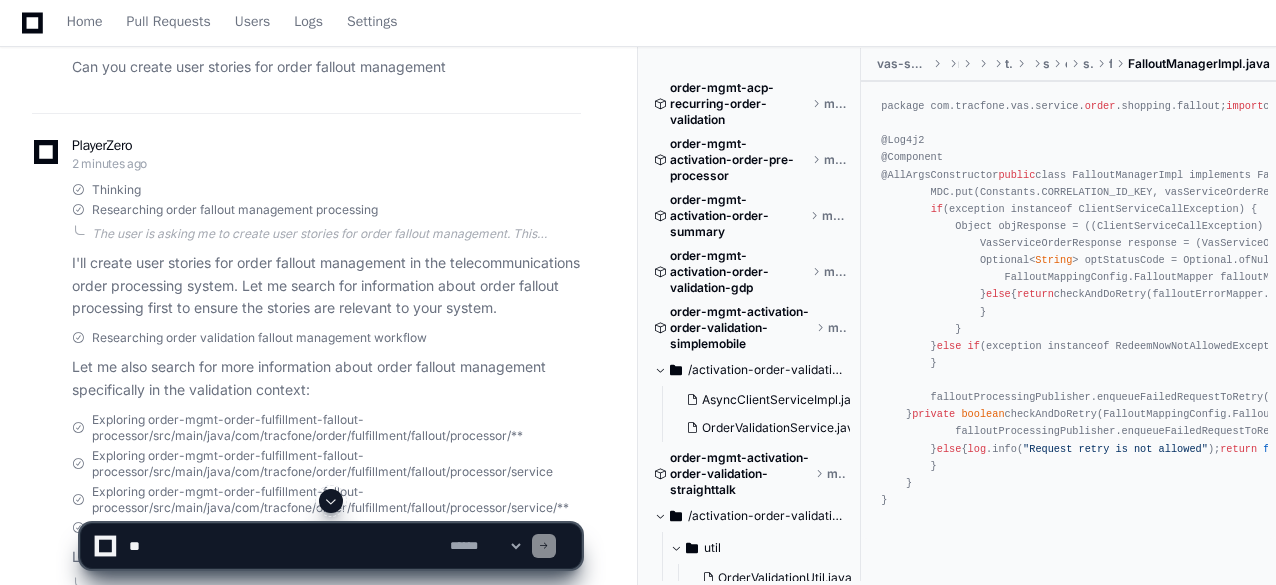 scroll, scrollTop: 240, scrollLeft: 0, axis: vertical 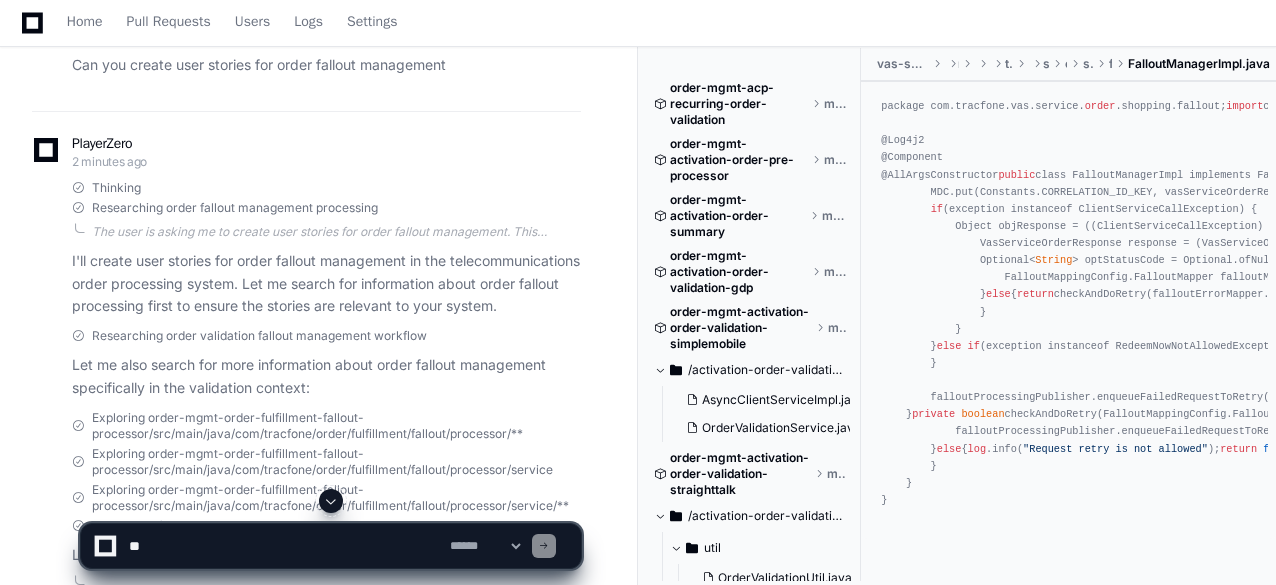 click on "aniruddha.bidkar 3 minutes ago Can you create user stories for order fallout management
PlayerZero 2 minutes ago Thinking Researching order fallout management processing  The user is asking me to create user stories for order fallout management. This appears to be related to telecommunications order management system, specifically focusing on fallout management, which usually refers to the handling of orders that have encountered errors, exceptions, or issues during processing and need special attention.
Let's search the codebase to find information about order fallout management to get a better understanding of the specific context, features, and requirements. This will help me create relevant and useful user stories.
I'll start with a semantic search to find relevant information about order fallout in the code repositories.
Researching order validation fallout management workflow
Reading FulfillmentFalloutProcessor.java
For Support Personnel" 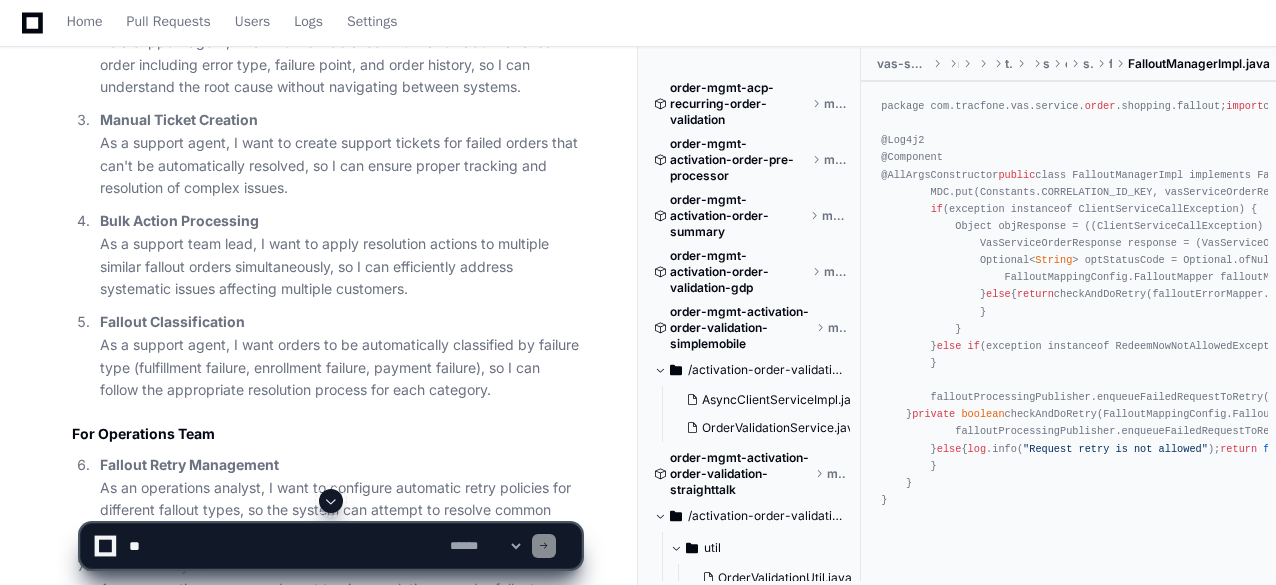scroll, scrollTop: 1080, scrollLeft: 0, axis: vertical 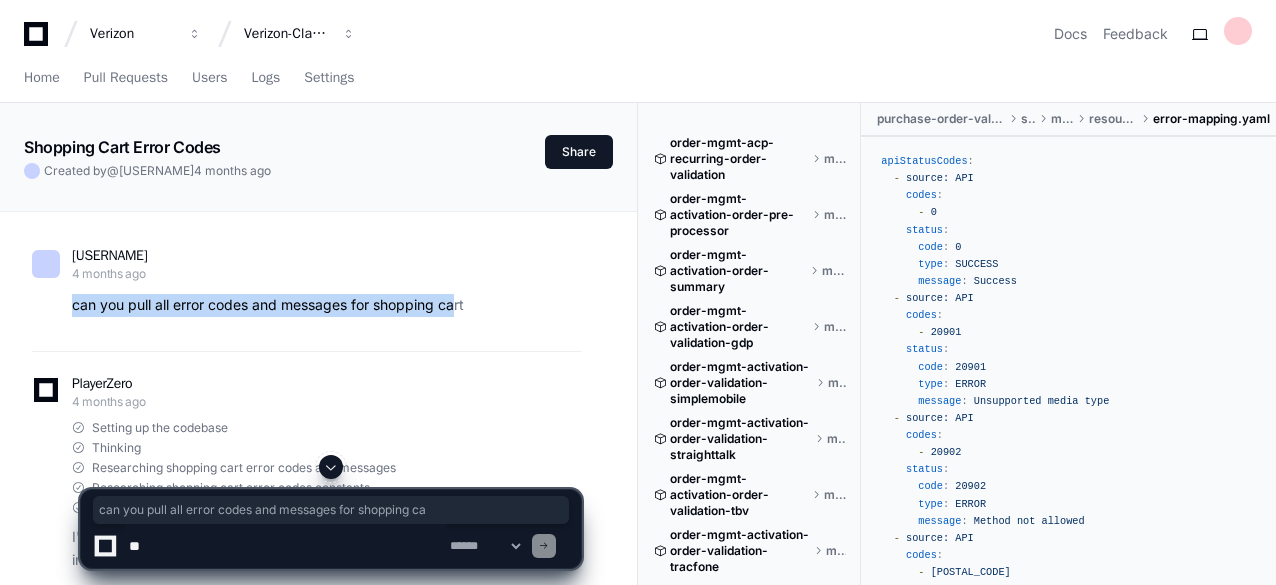 drag, startPoint x: 282, startPoint y: 323, endPoint x: 455, endPoint y: 303, distance: 174.15224 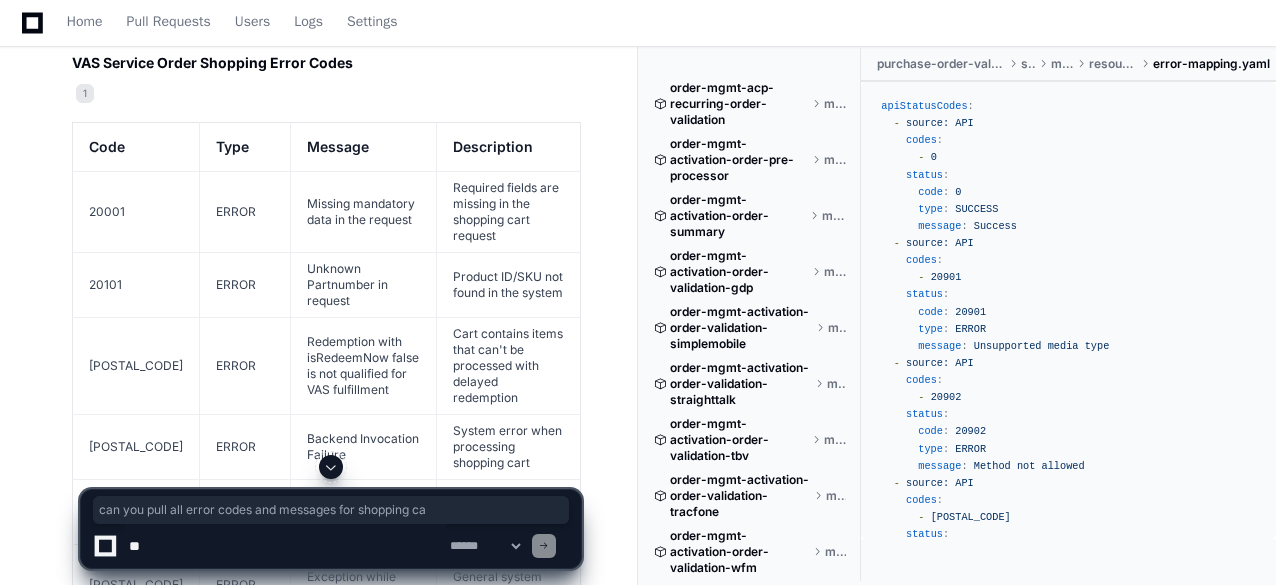 scroll, scrollTop: 880, scrollLeft: 0, axis: vertical 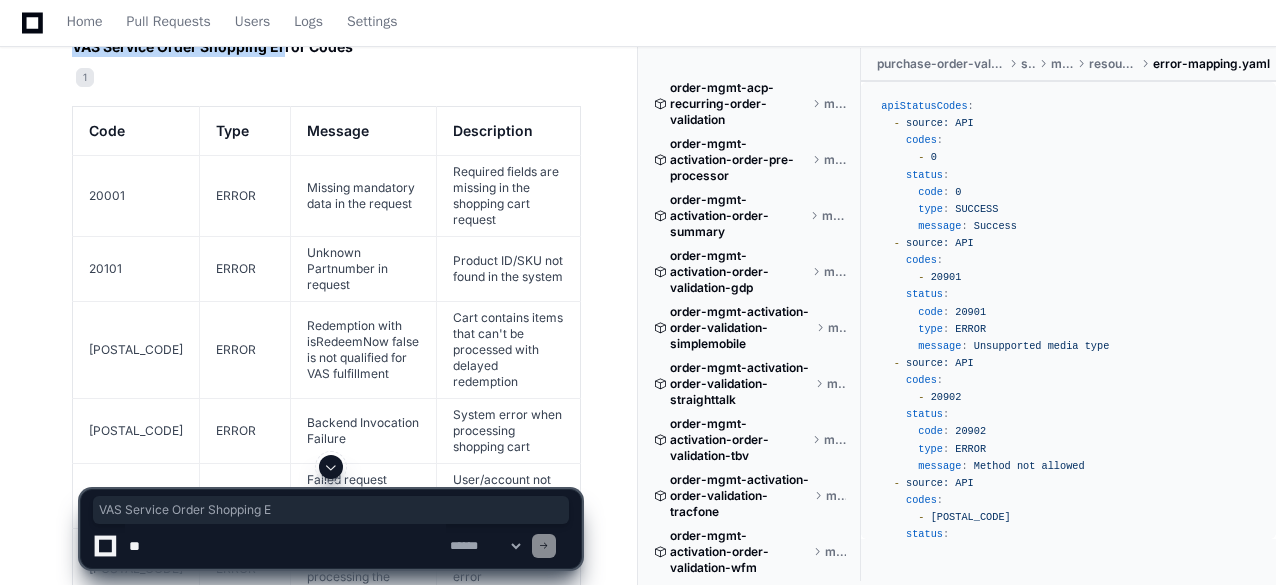 drag, startPoint x: 68, startPoint y: 63, endPoint x: 282, endPoint y: 75, distance: 214.33618 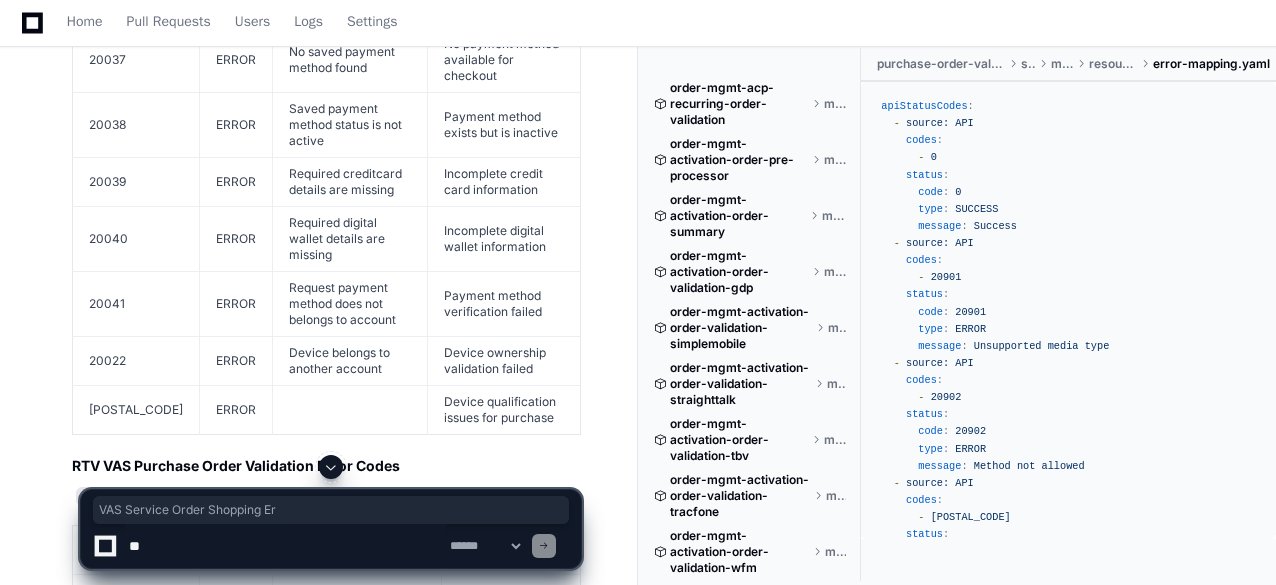 scroll, scrollTop: 1880, scrollLeft: 0, axis: vertical 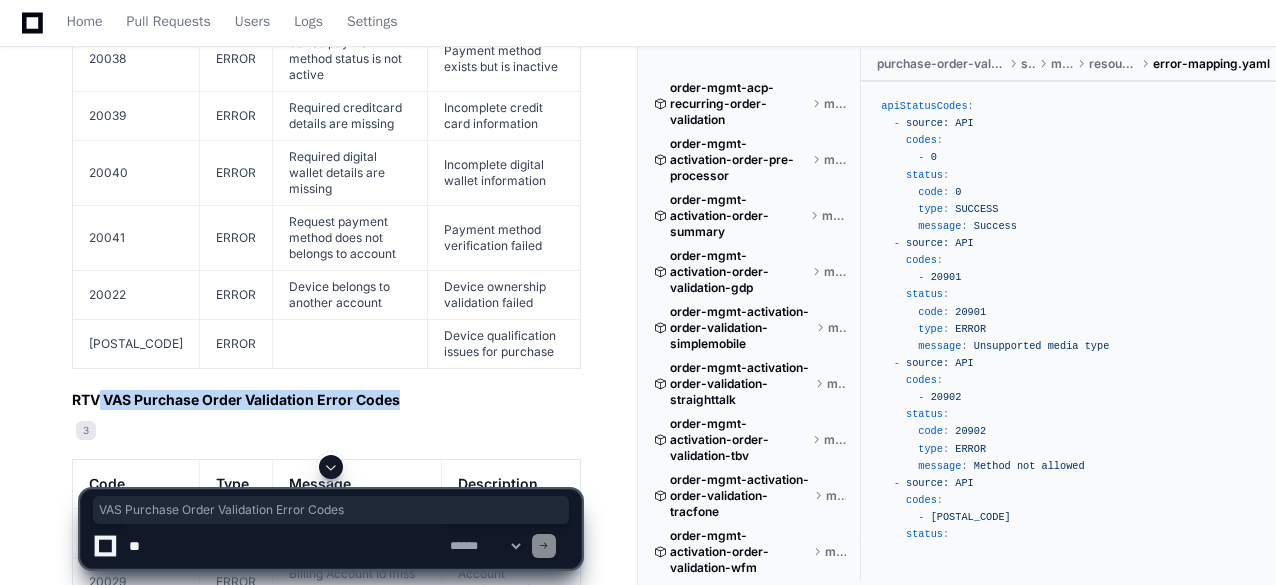drag, startPoint x: 97, startPoint y: 243, endPoint x: 438, endPoint y: 225, distance: 341.47473 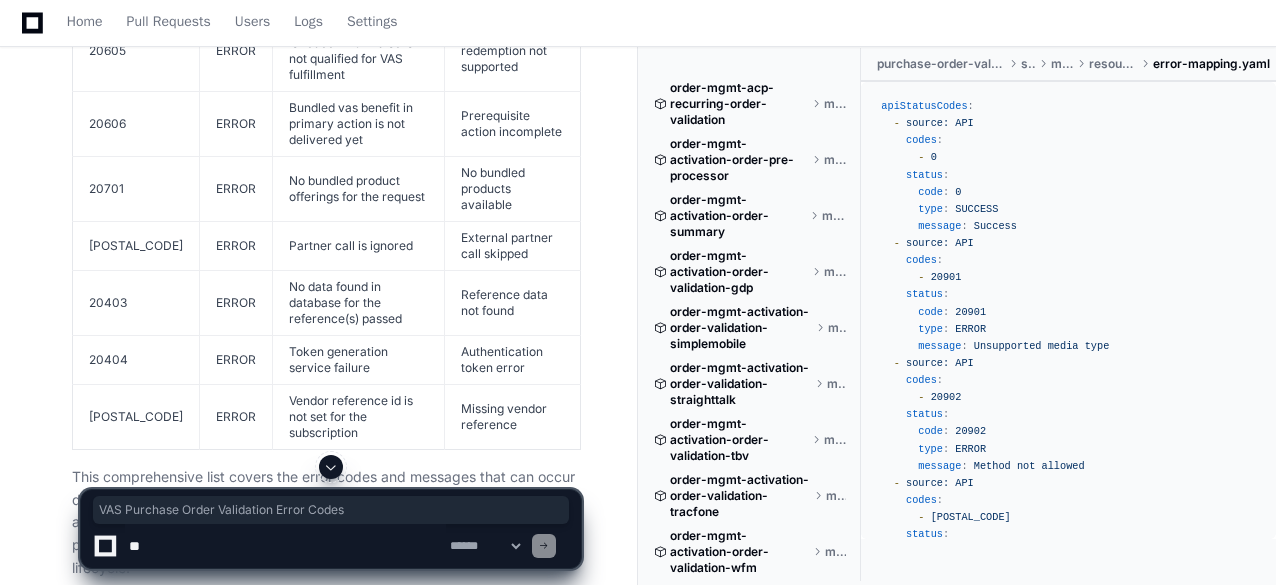 scroll, scrollTop: 5000, scrollLeft: 0, axis: vertical 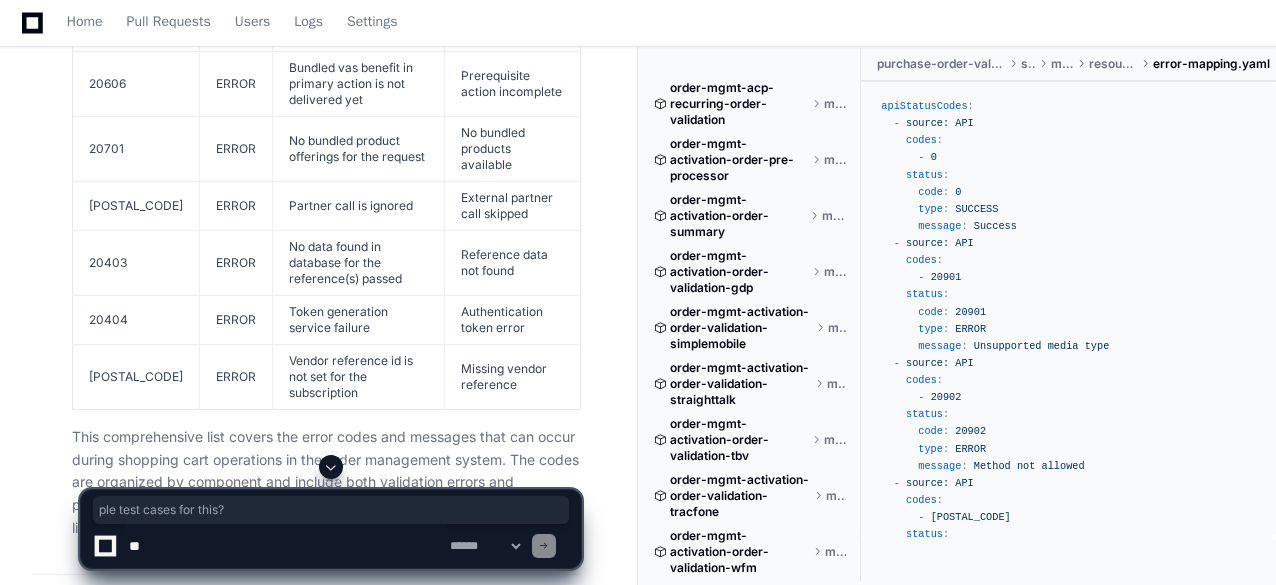 drag, startPoint x: 219, startPoint y: 217, endPoint x: 381, endPoint y: 221, distance: 162.04938 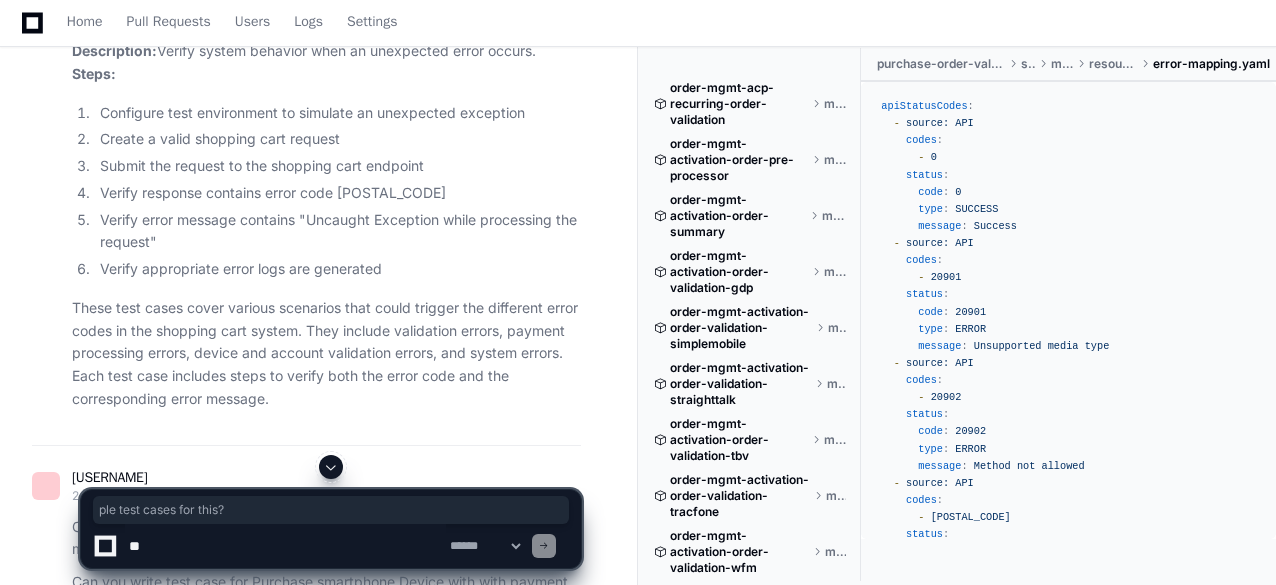 scroll, scrollTop: 10720, scrollLeft: 0, axis: vertical 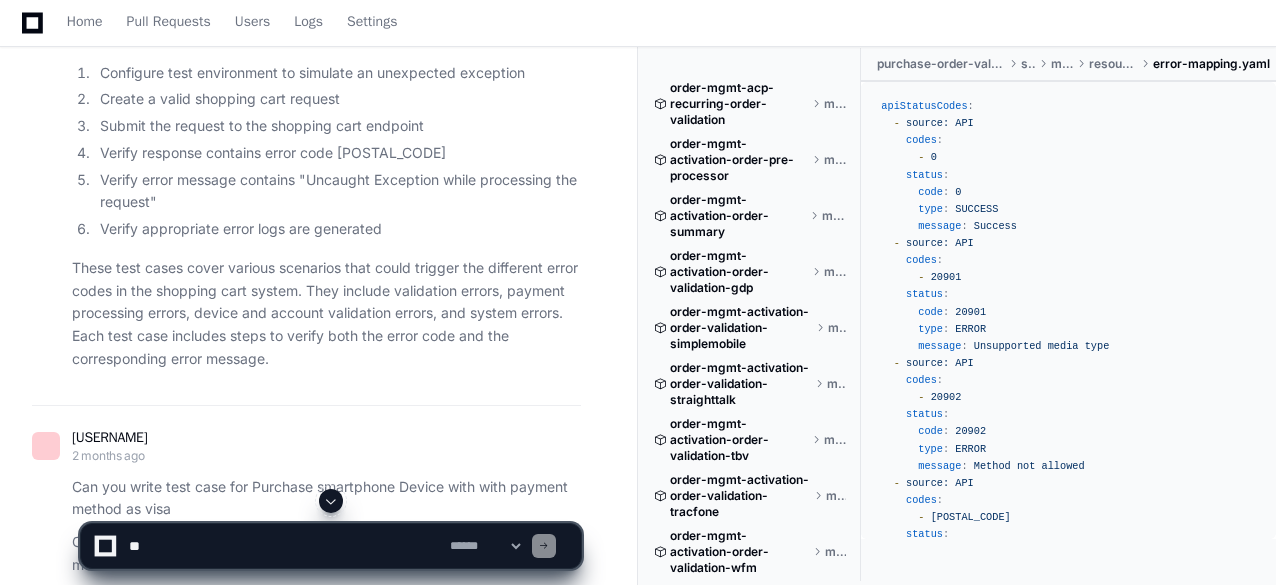 click on "aniruddha.bidkar 2 months ago Can you write test case for Purchase smartphone Device with with payment method as visa
Can you write test case for Purchase smartphone Device with with payment method as visa
Can you generate test case for Purchase smartphone Device with with payment method as visa" 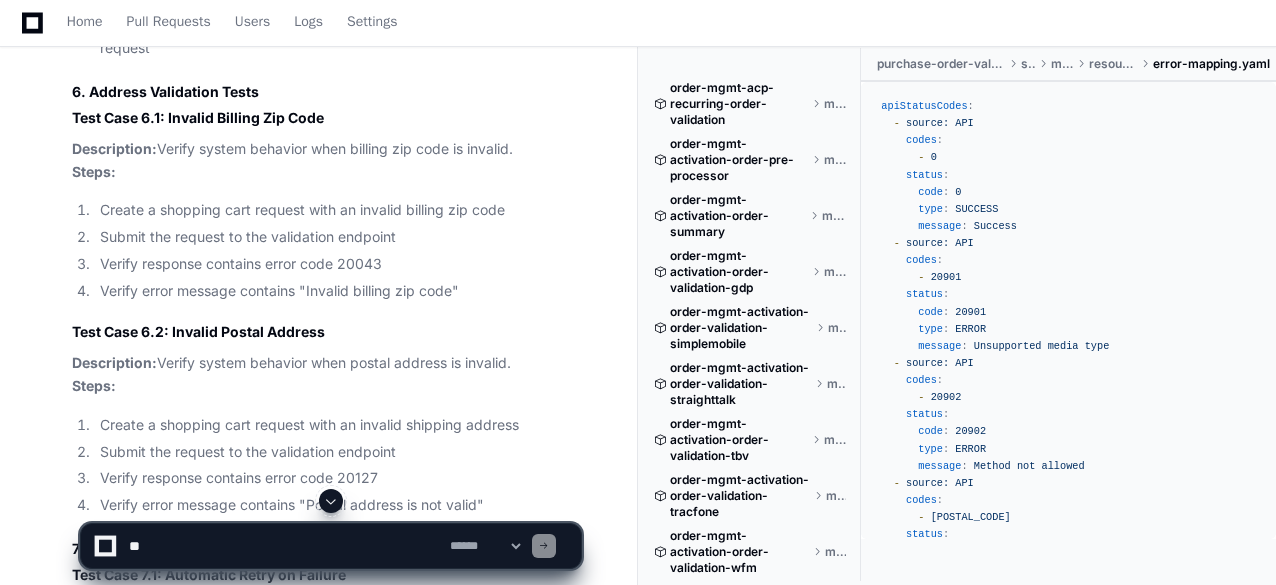 scroll, scrollTop: 9800, scrollLeft: 0, axis: vertical 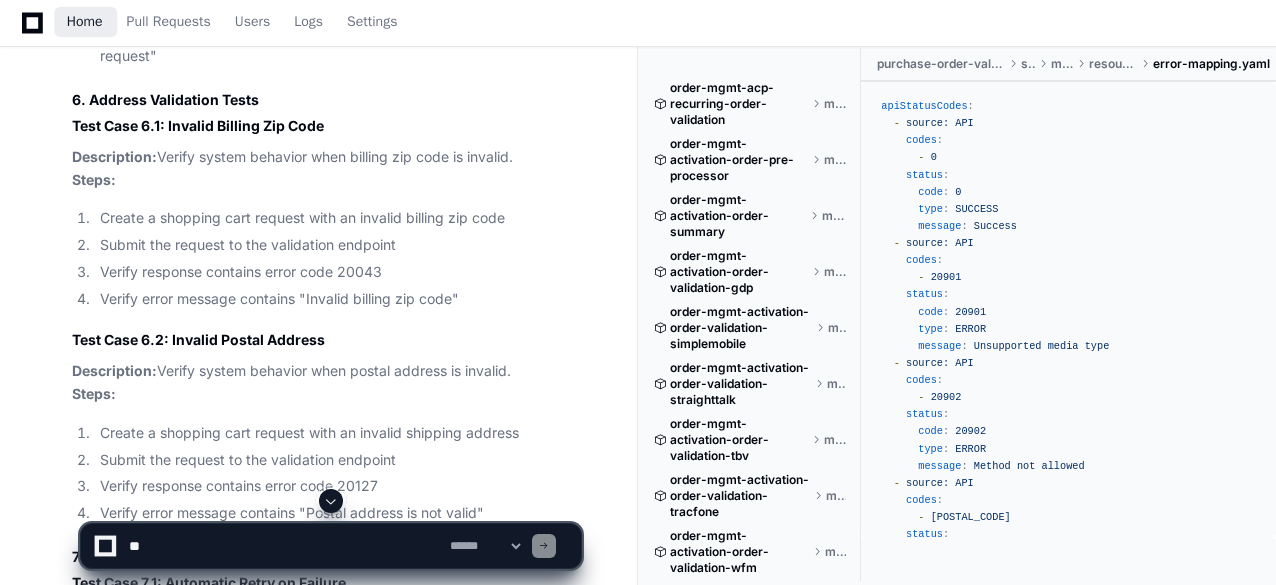 click on "Home" at bounding box center [85, 22] 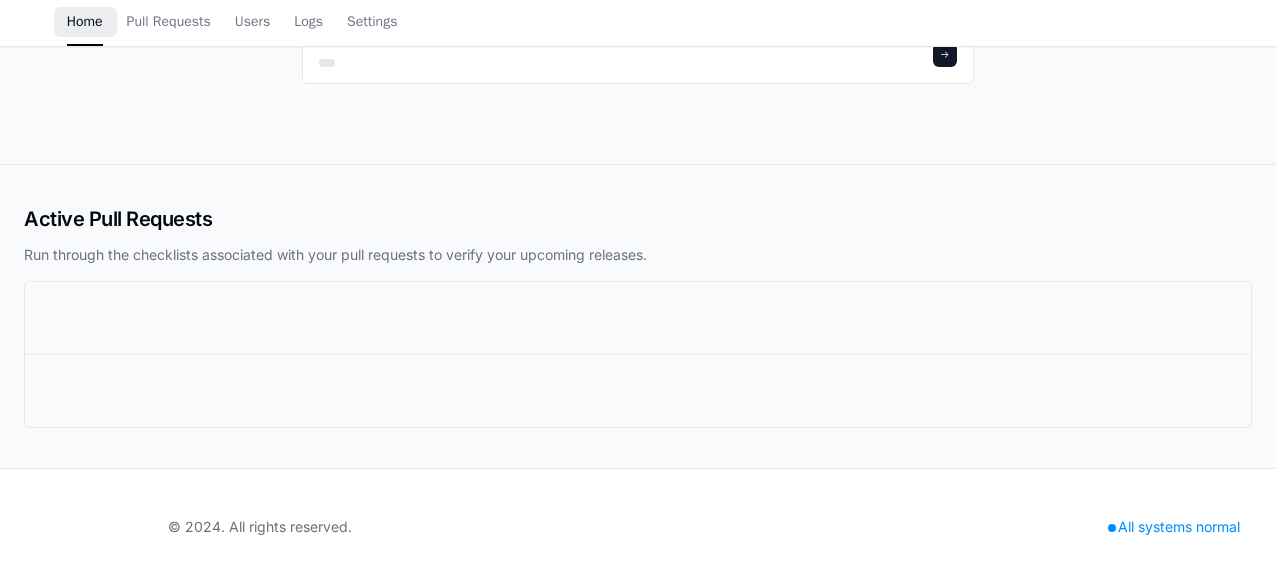 scroll, scrollTop: 0, scrollLeft: 0, axis: both 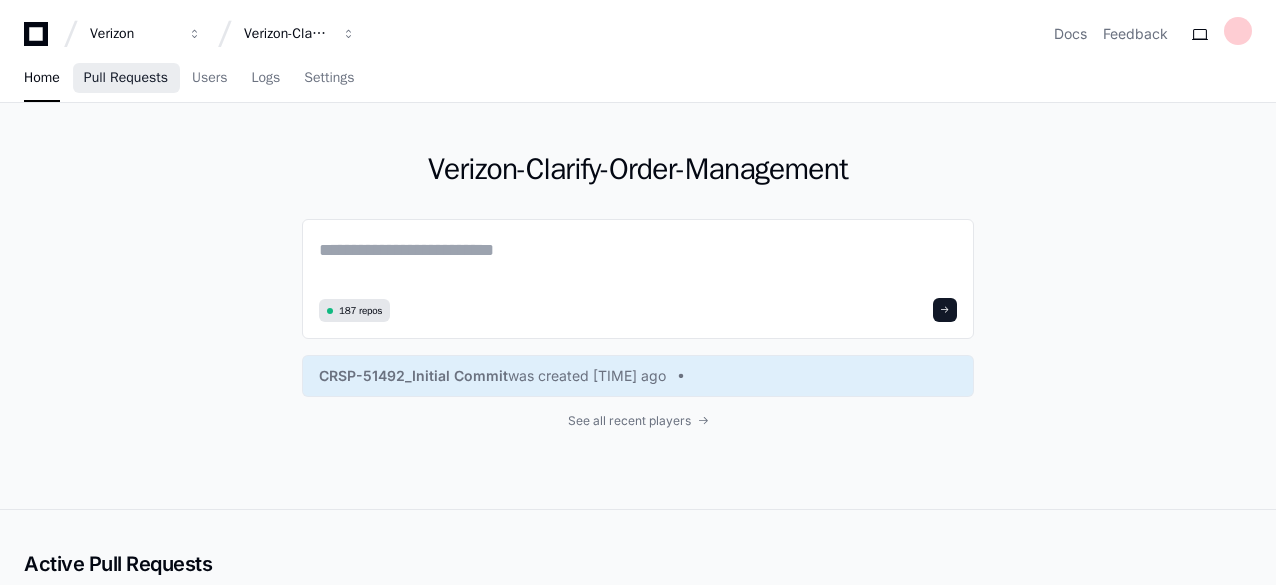 click on "Pull Requests" at bounding box center (126, 78) 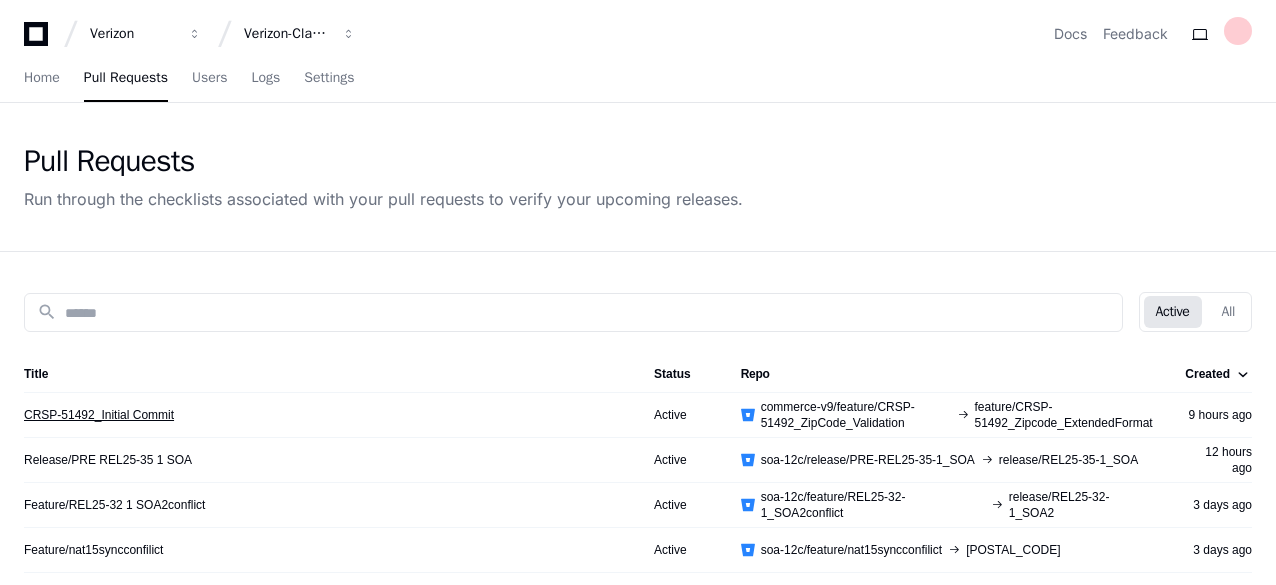 click on "CRSP-51492_Initial Commit" 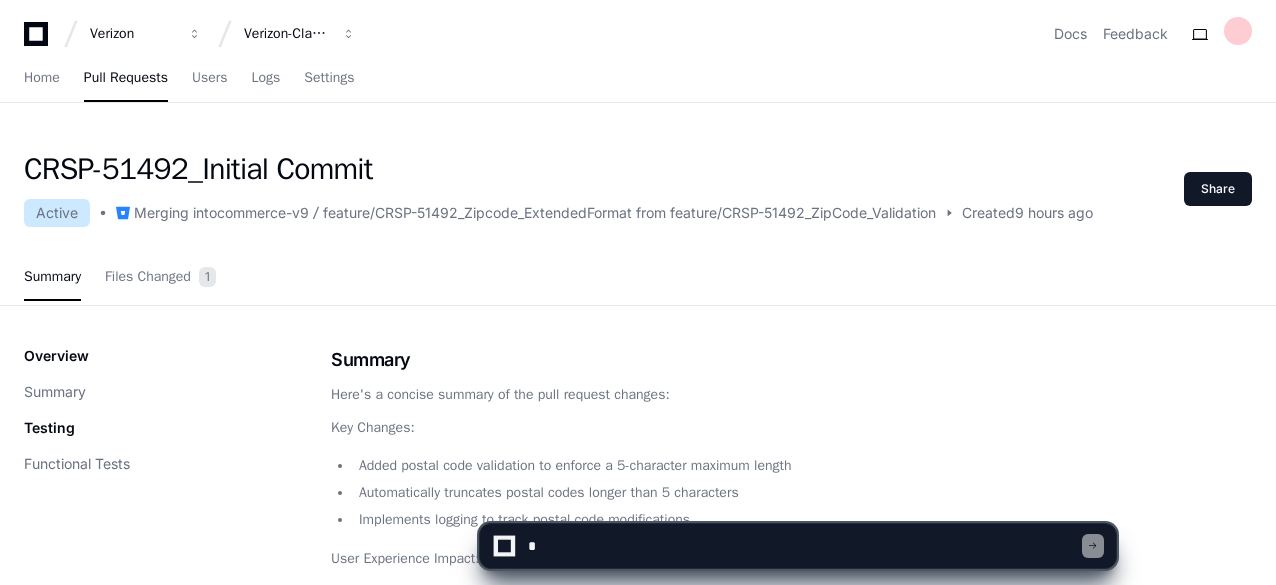 click on "Summary Files Changed 1" 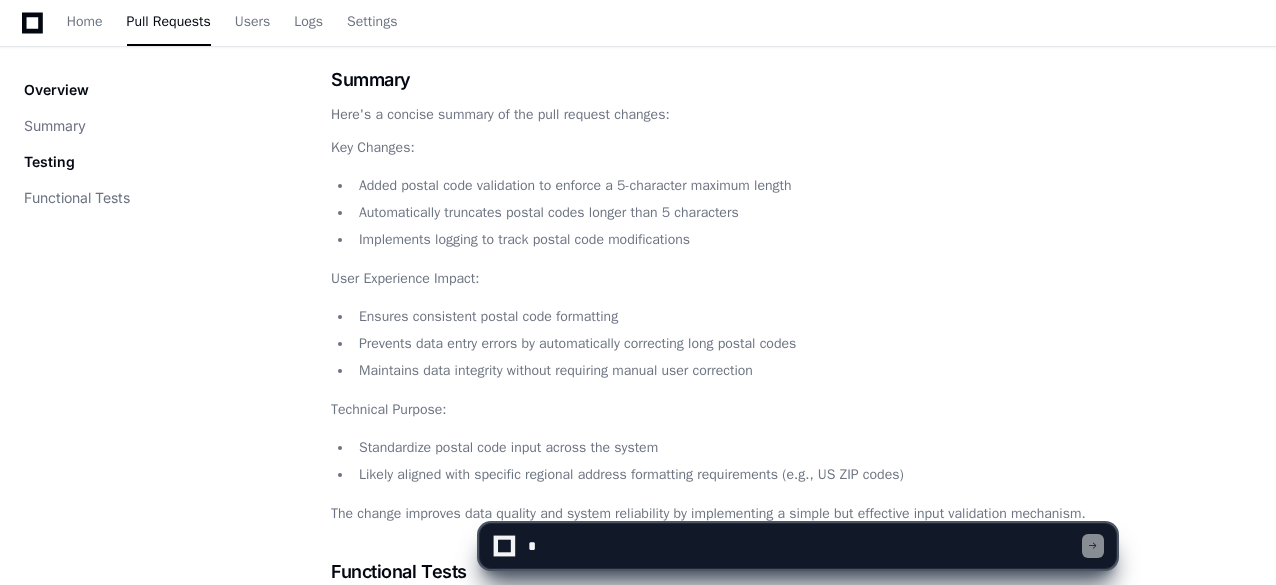 scroll, scrollTop: 240, scrollLeft: 0, axis: vertical 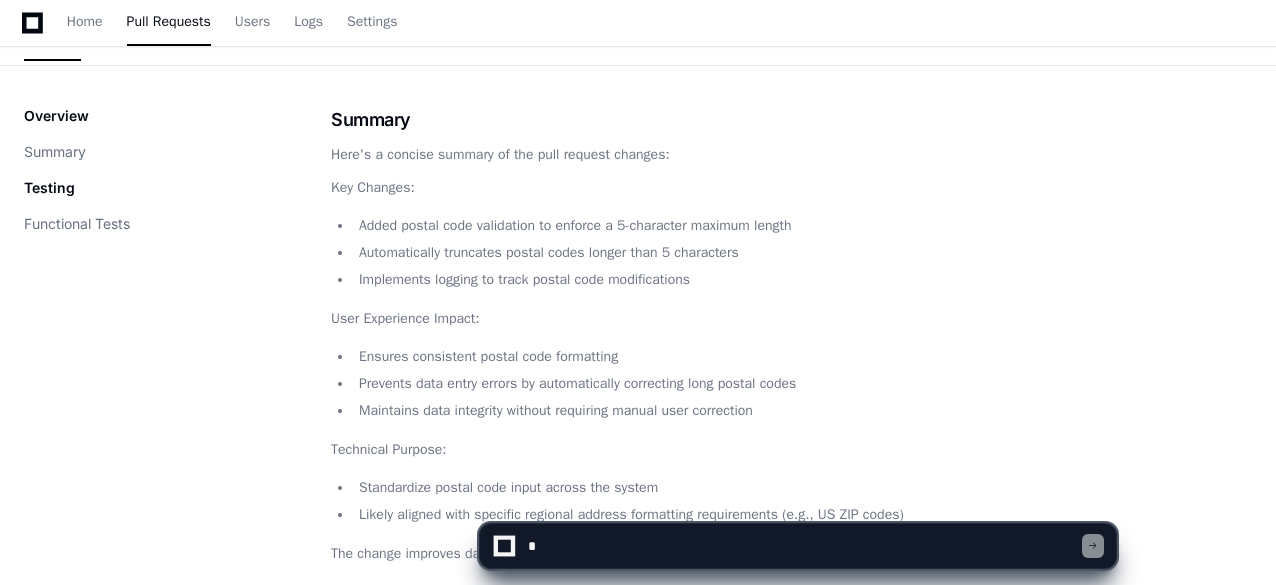 click on "Automatically truncates postal codes longer than 5 characters" 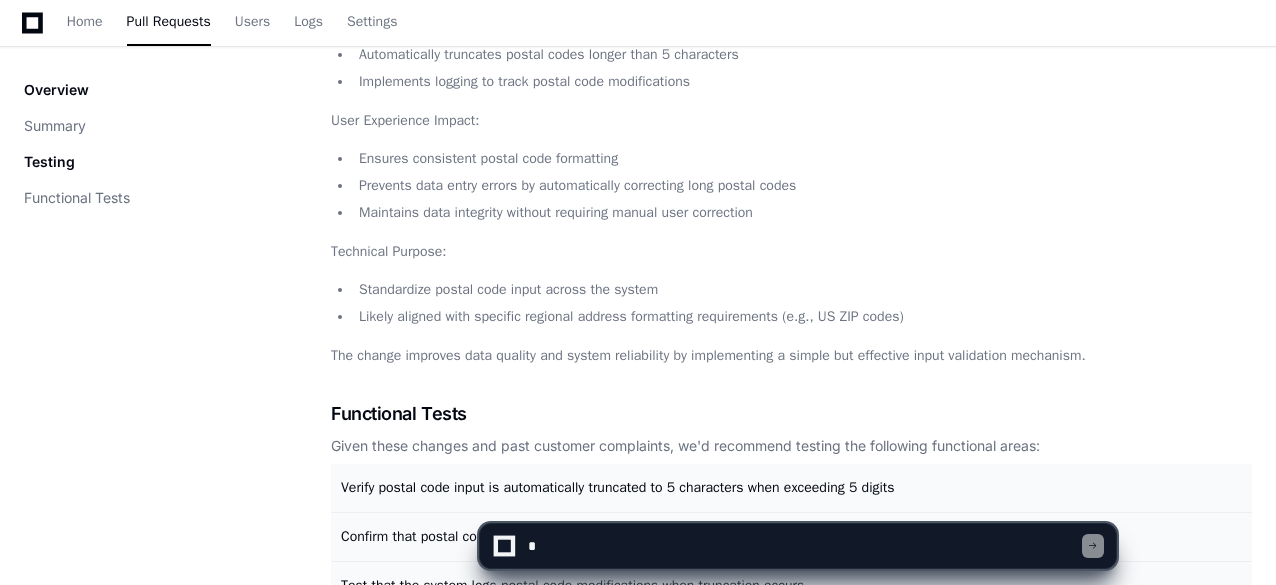 scroll, scrollTop: 440, scrollLeft: 0, axis: vertical 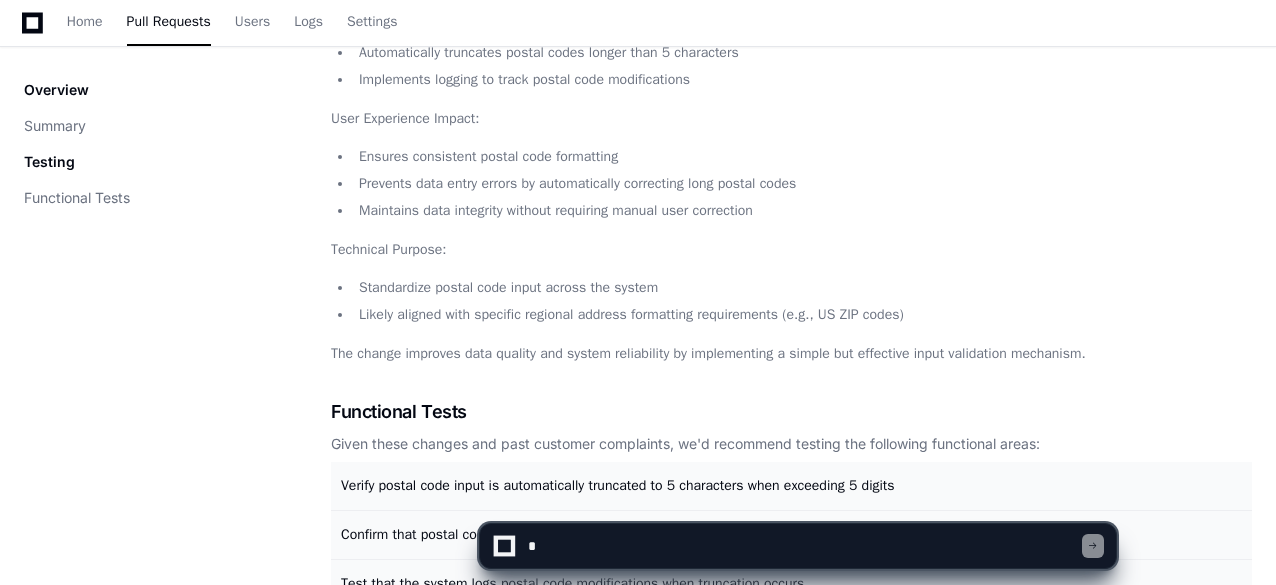 drag, startPoint x: 372, startPoint y: 109, endPoint x: 470, endPoint y: 156, distance: 108.68762 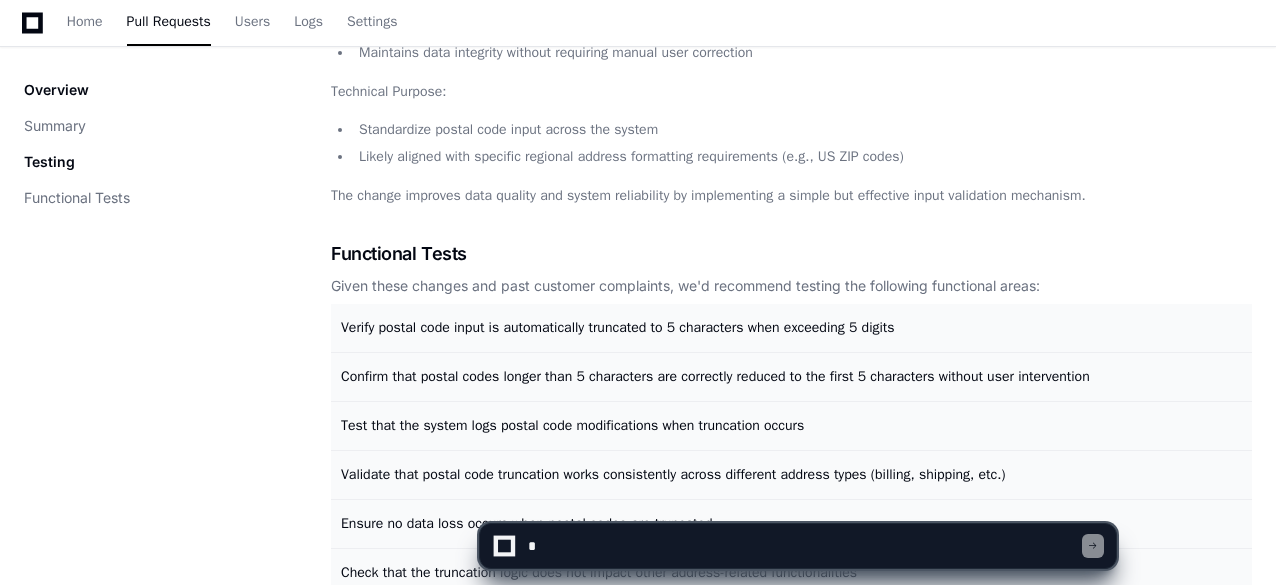 scroll, scrollTop: 600, scrollLeft: 0, axis: vertical 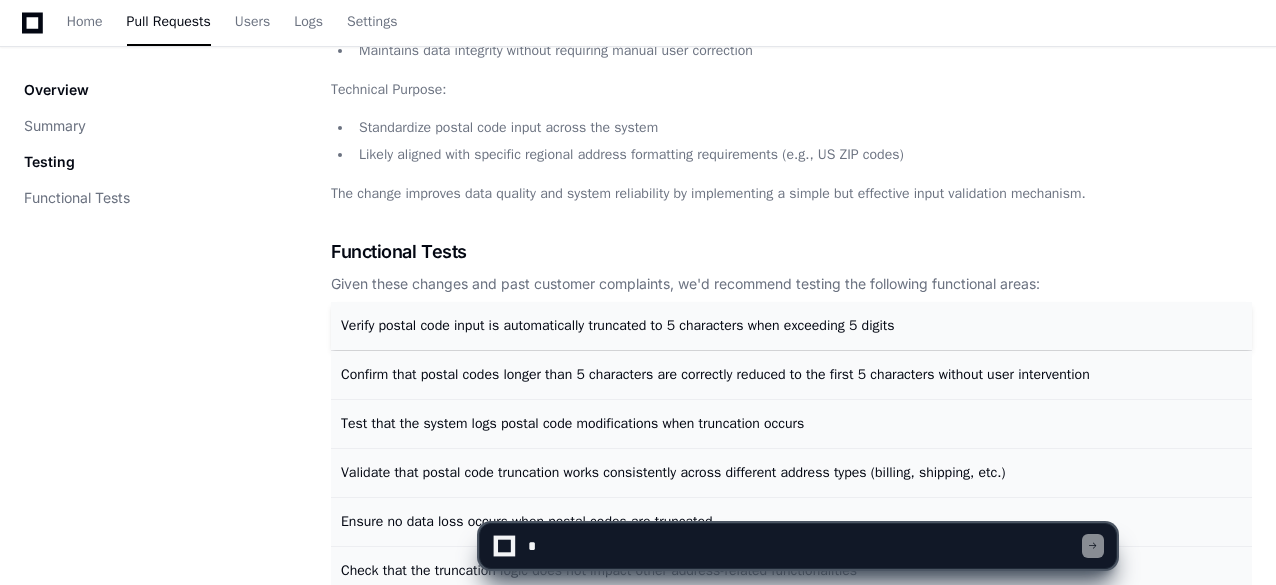 click on "Verify postal code input is automatically truncated to 5 characters when exceeding 5 digits" at bounding box center [618, 325] 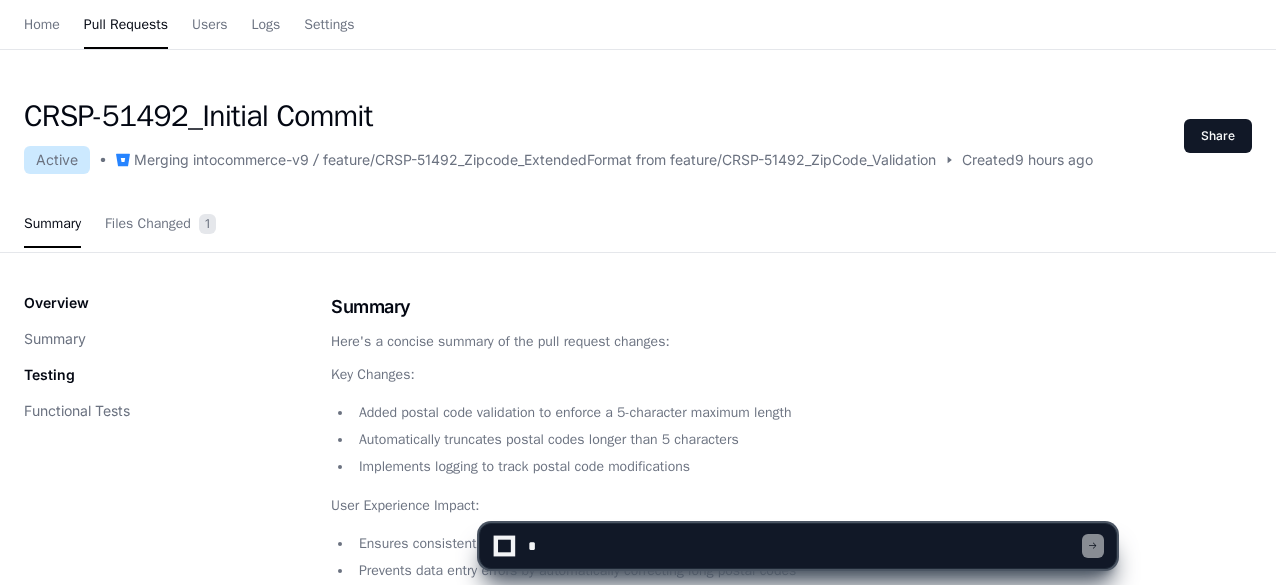 scroll, scrollTop: 0, scrollLeft: 0, axis: both 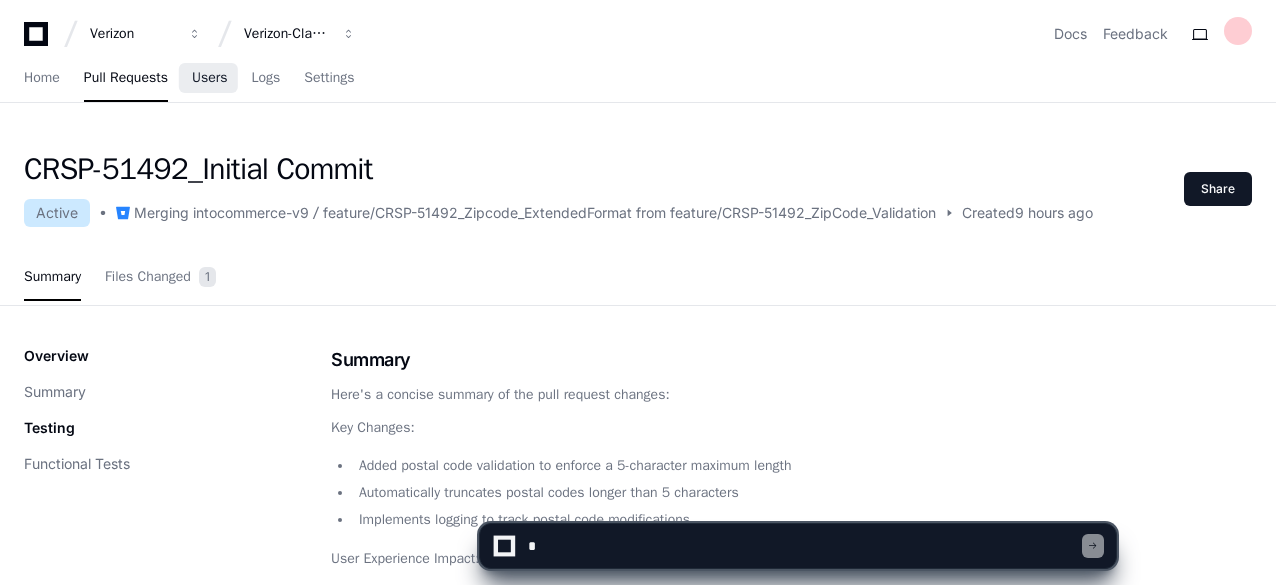 click on "Users" at bounding box center [210, 78] 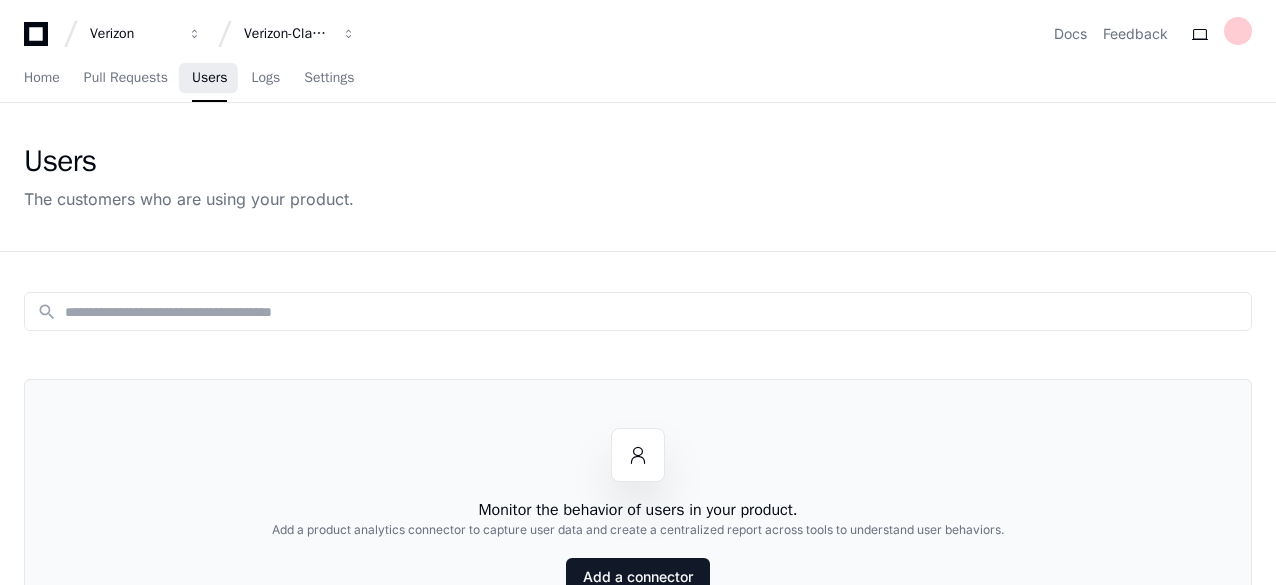 click on "Users" at bounding box center [210, 78] 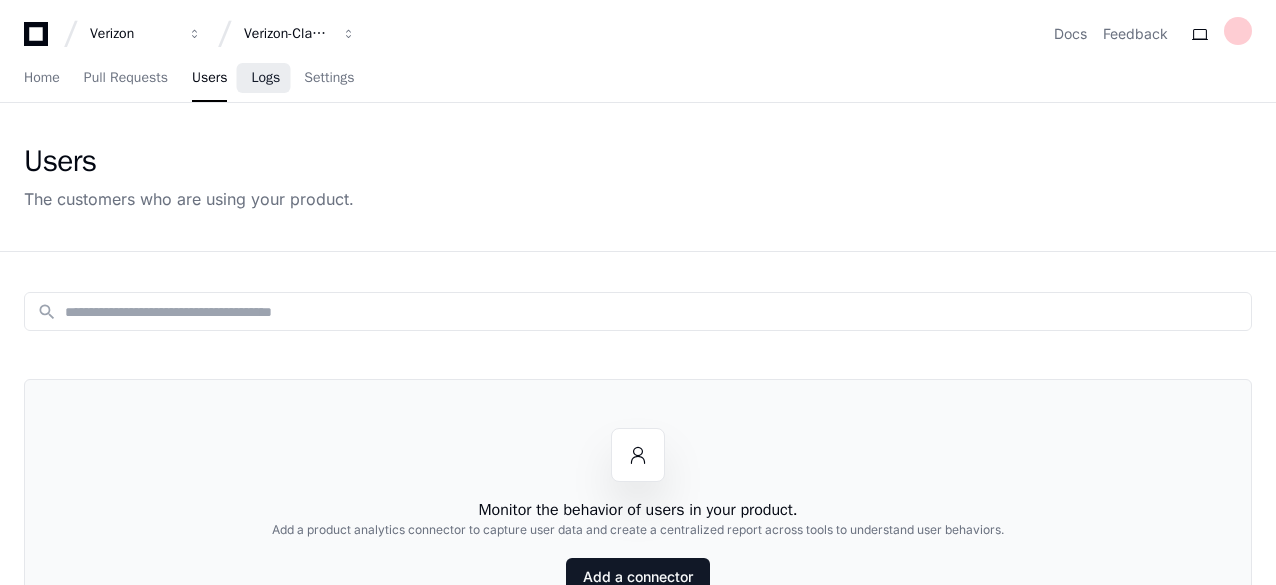 click on "Logs" at bounding box center [265, 78] 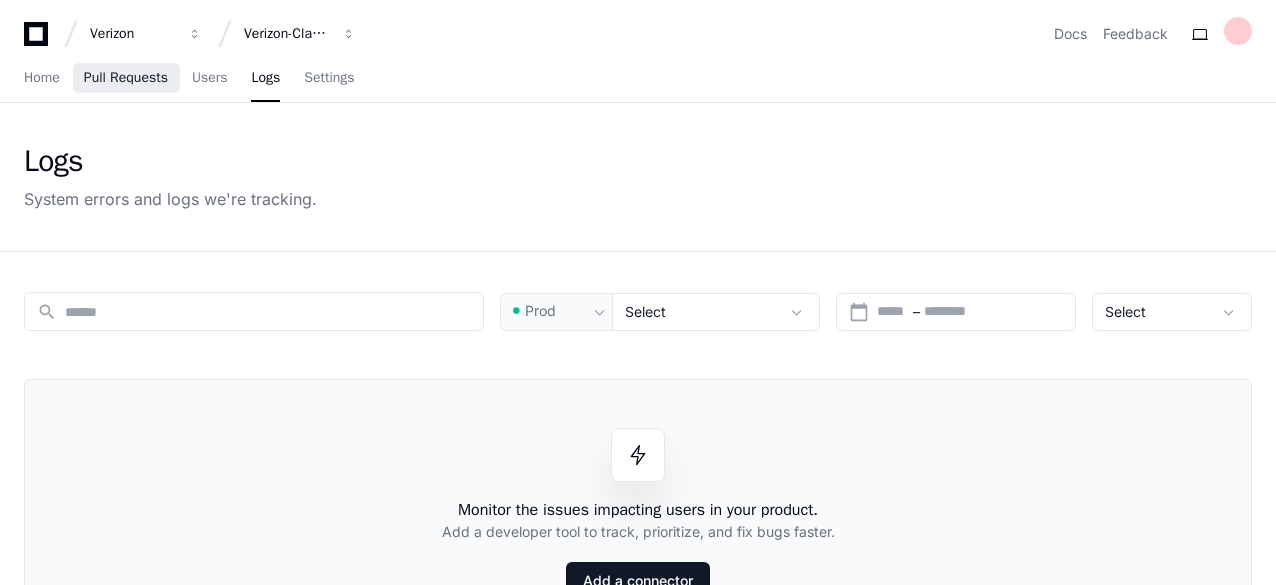 click on "Pull Requests" at bounding box center [126, 78] 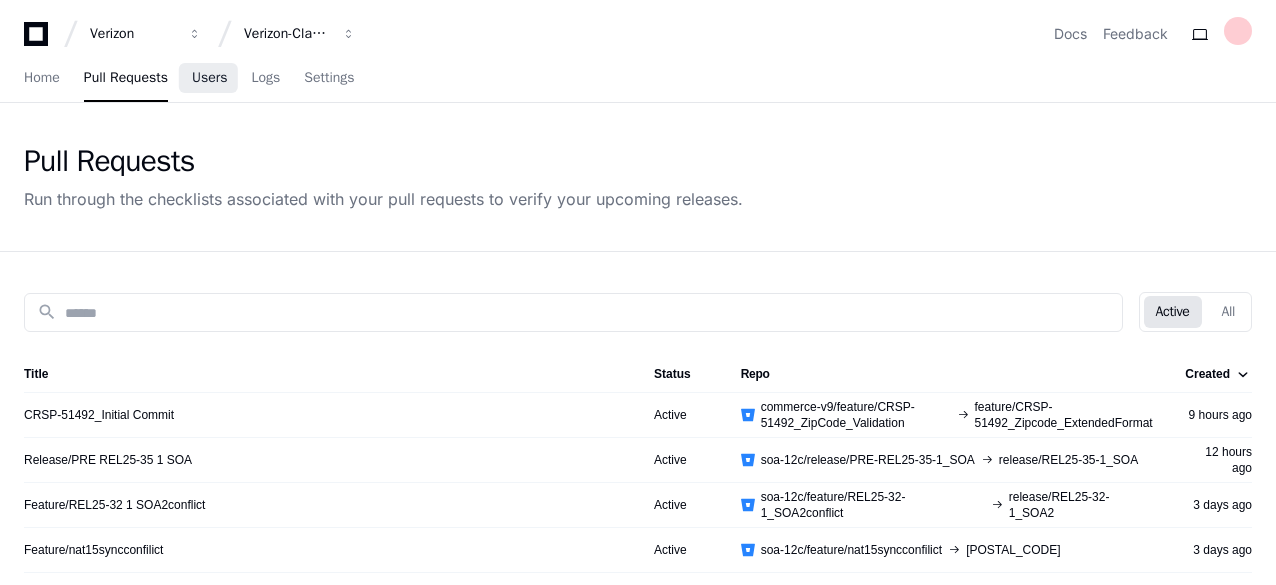 click on "Users" at bounding box center [210, 78] 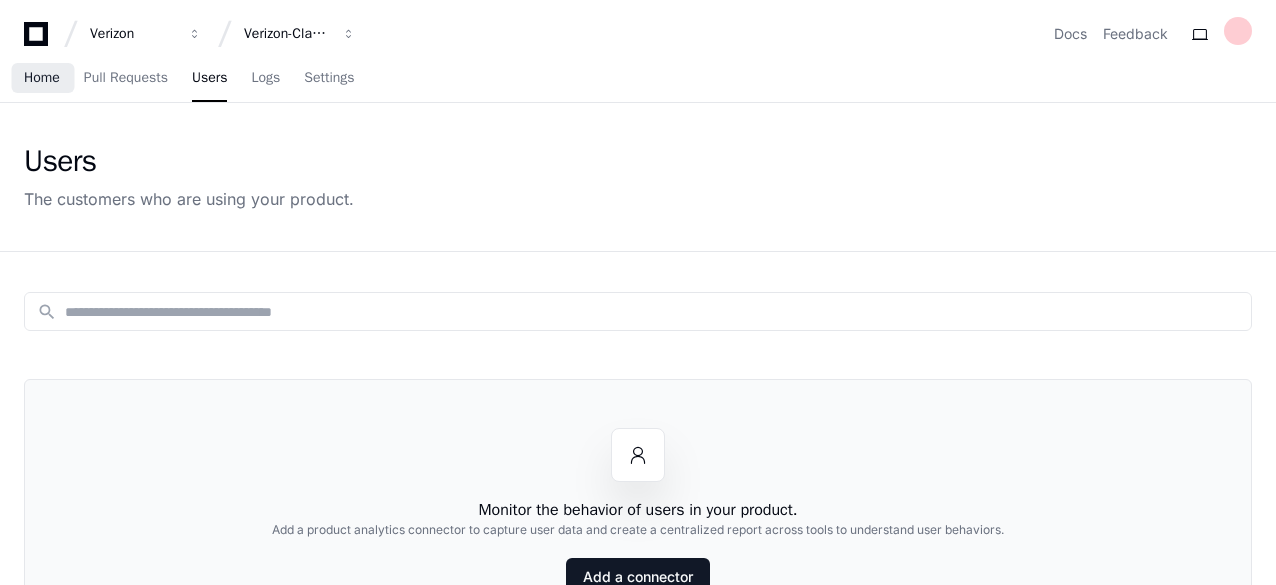 click on "Home" at bounding box center [42, 78] 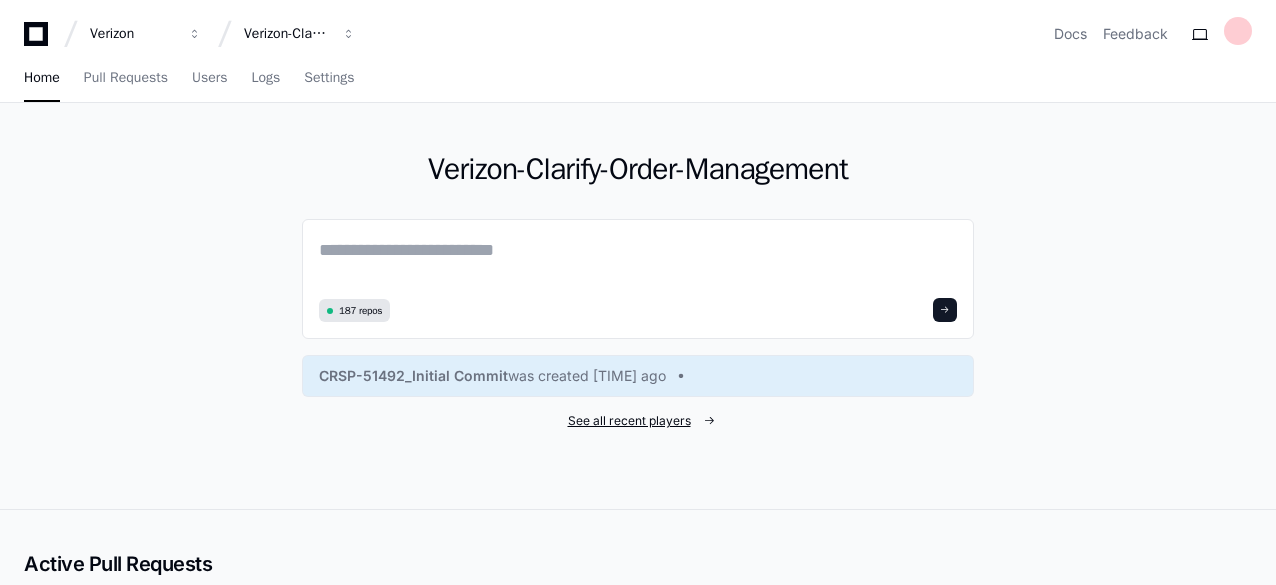 click on "See all recent players" 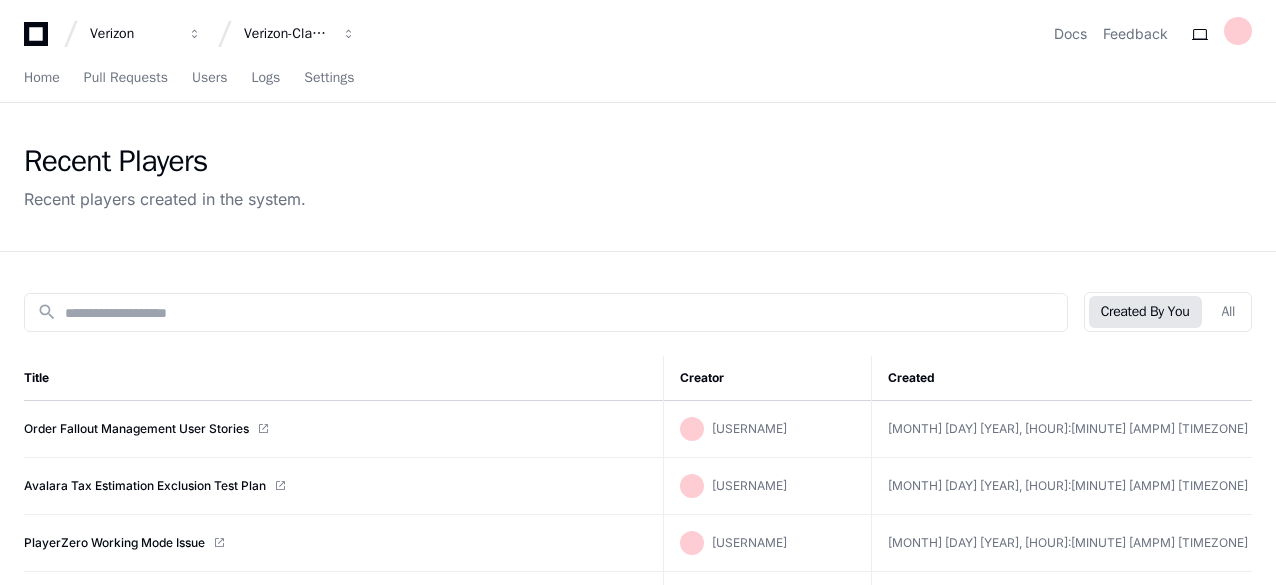 click on "search  Created By You   All  Title Creator Created  Order Fallout Management User Stories  aniruddha.bidkar  Aug 4 2025, 4:30 PM EDT   Avalara Tax Estimation Exclusion Test Plan  aniruddha.bidkar  Jul 11 2025, 7:26 AM EDT   PlayerZero Working Mode Issue  aniruddha.bidkar  Jun 27 2025, 1:58 PM EDT   Qualificationservice Adapter Issue  aniruddha.bidkar  May 30 2025, 6:33 PM EDT   Shopping Frontend Code  aniruddha.bidkar  May 20 2025, 2:14 PM EDT   Phone Purchase Test Cases  aniruddha.bidkar  May 20 2025, 11:31 AM EDT   Smart Phone Purchase Test Case  aniruddha.bidkar  May 20 2025, 11:30 AM EDT   Smart Phone Purchase Test Case  aniruddha.bidkar  May 20 2025, 11:30 AM EDT   Phone Purchase Flow  aniruddha.bidkar  May 20 2025, 11:03 AM EDT   Smartphone Purchase Flow with Visa  aniruddha.bidkar  May 20 2025, 10:55 AM EDT   API Error Code List  aniruddha.bidkar  Apr 30 2025, 5:42 PM EDT   Order Failure Test Cases  aniruddha.bidkar  Apr 30 2025, 5:16 PM EDT   Order Submission Sequence Diagram  aniruddha.bidkar" 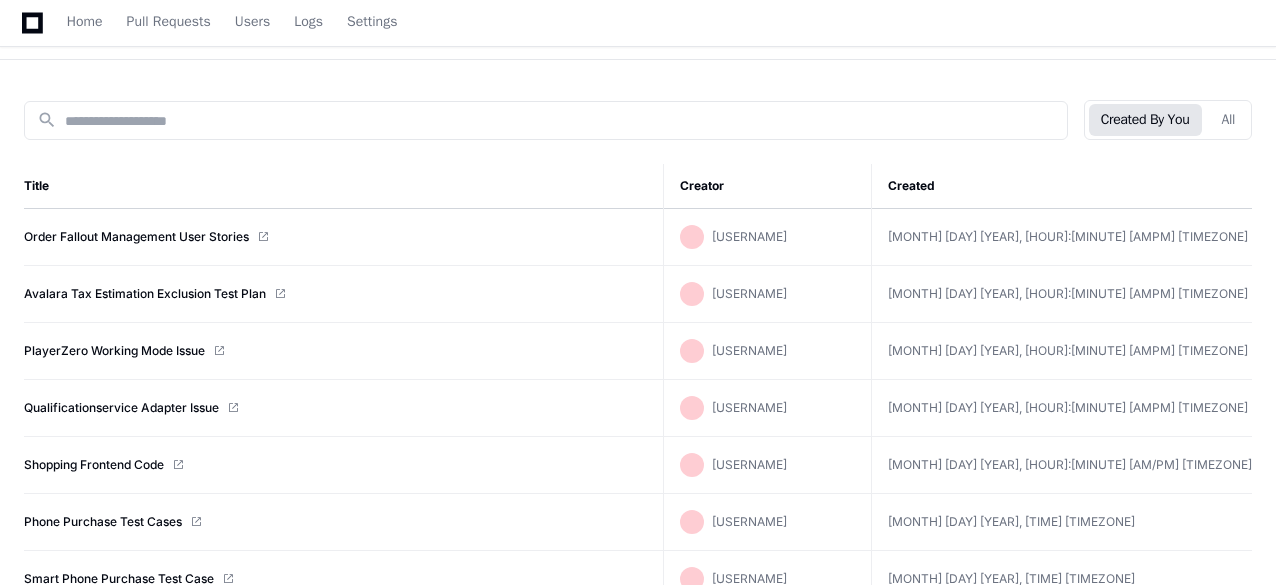 scroll, scrollTop: 200, scrollLeft: 0, axis: vertical 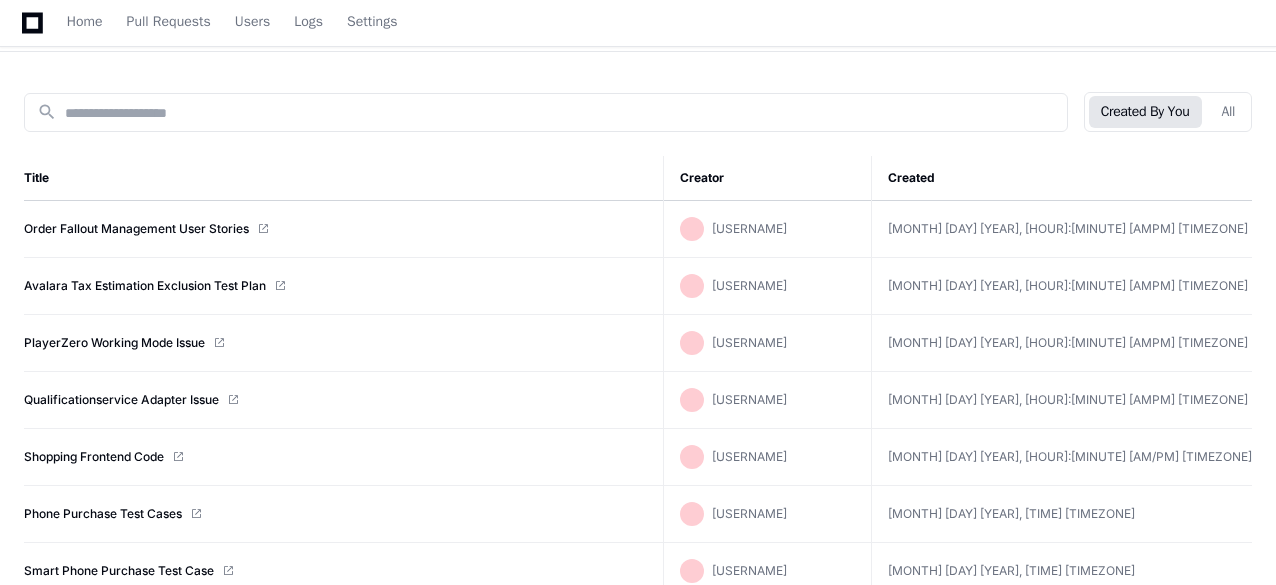 drag, startPoint x: 338, startPoint y: 223, endPoint x: 972, endPoint y: 223, distance: 634 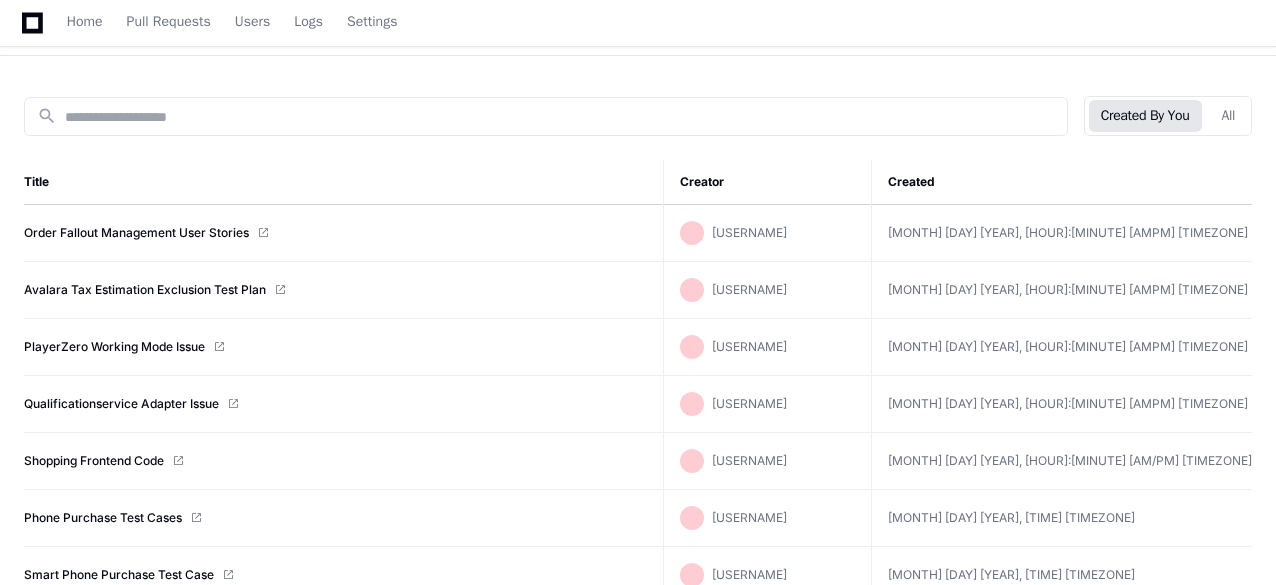 scroll, scrollTop: 0, scrollLeft: 0, axis: both 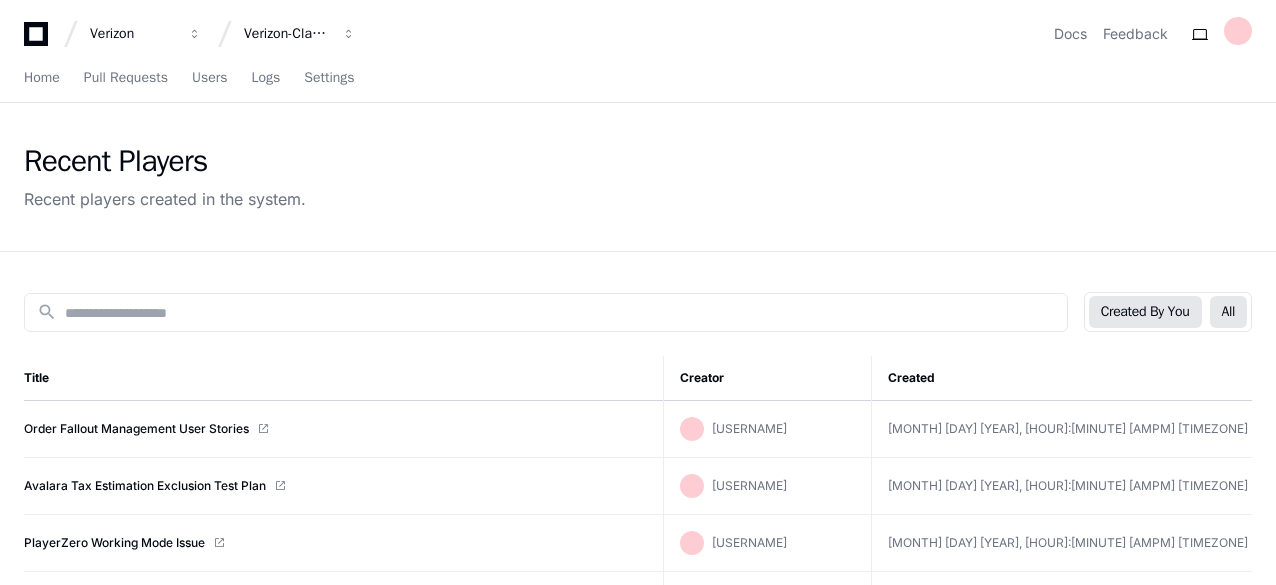 click on "All" 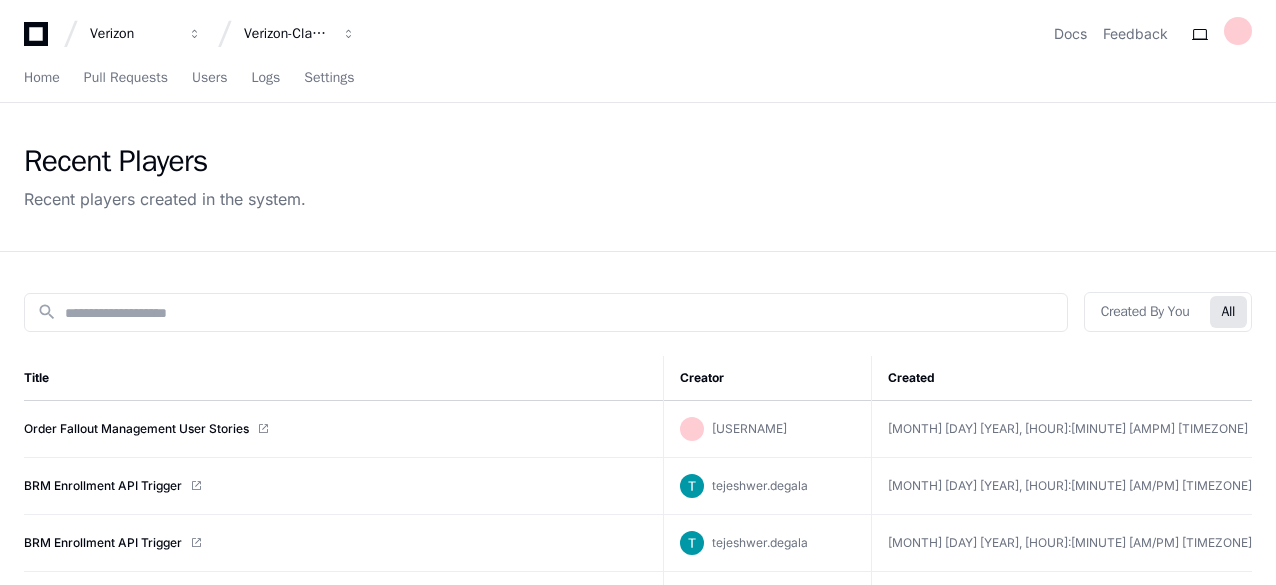 click on "Recent Players Recent players created in the system." 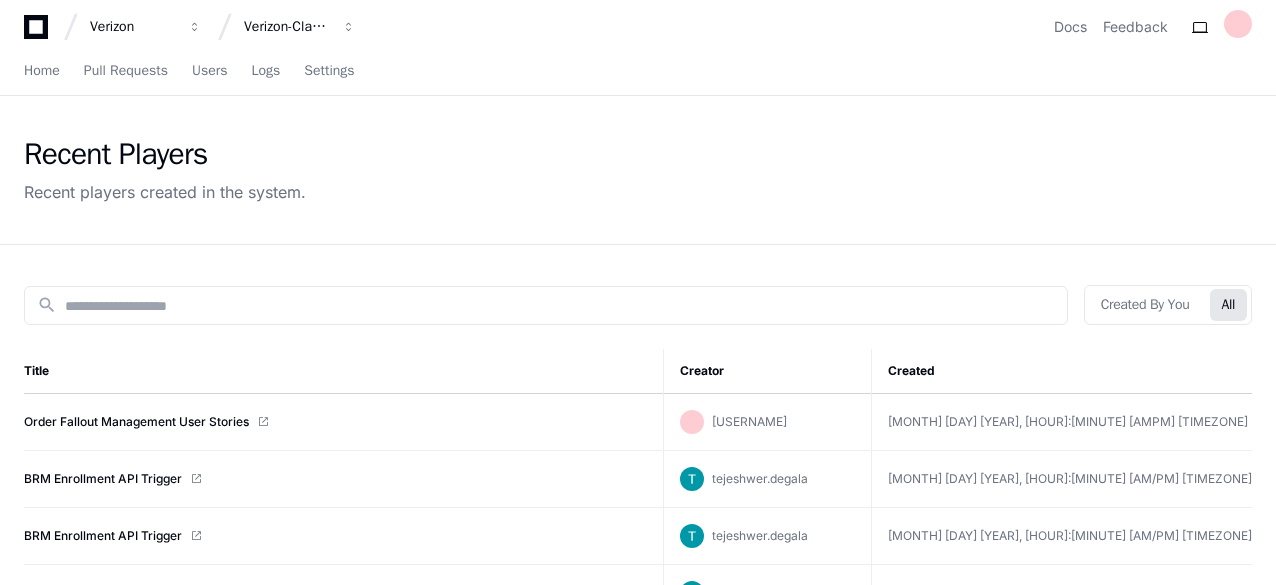scroll, scrollTop: 0, scrollLeft: 0, axis: both 